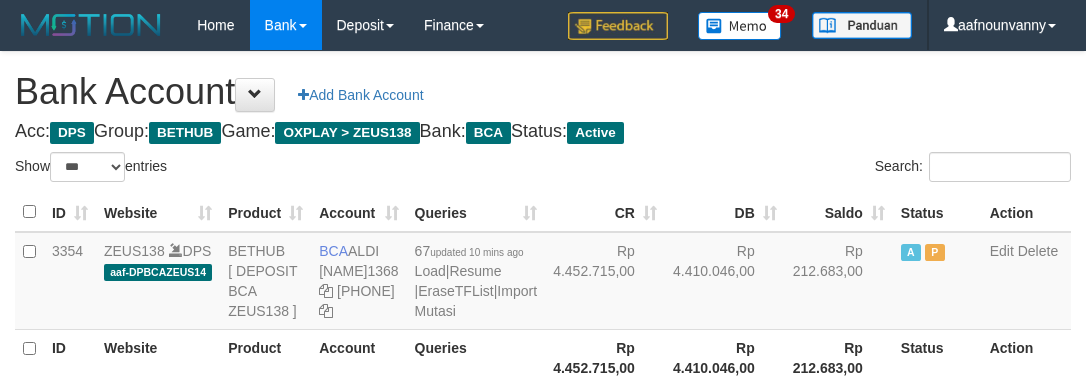 scroll, scrollTop: 227, scrollLeft: 0, axis: vertical 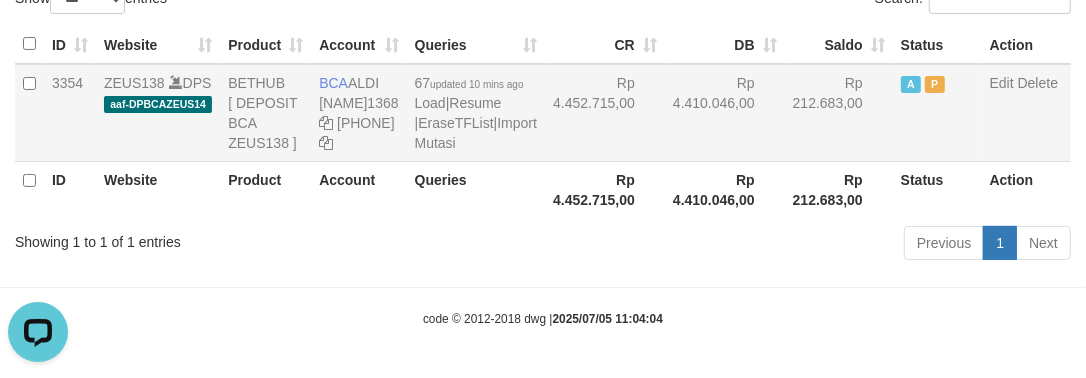 drag, startPoint x: 777, startPoint y: 123, endPoint x: 317, endPoint y: 77, distance: 462.29428 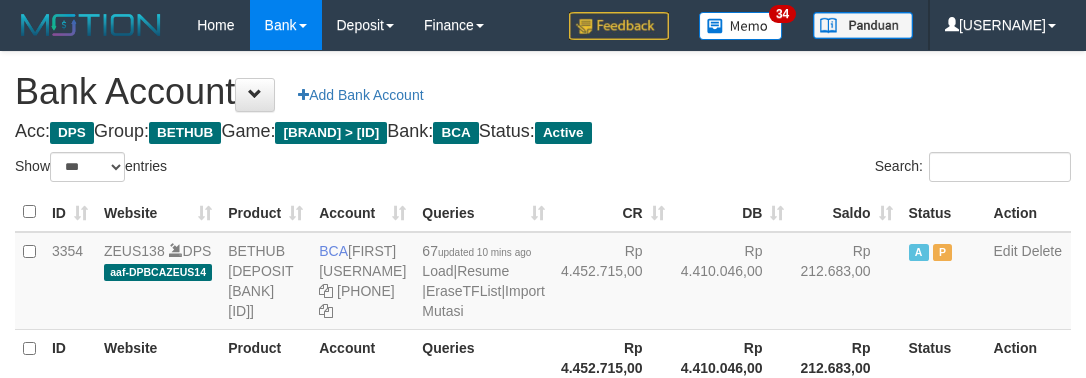 scroll, scrollTop: 227, scrollLeft: 0, axis: vertical 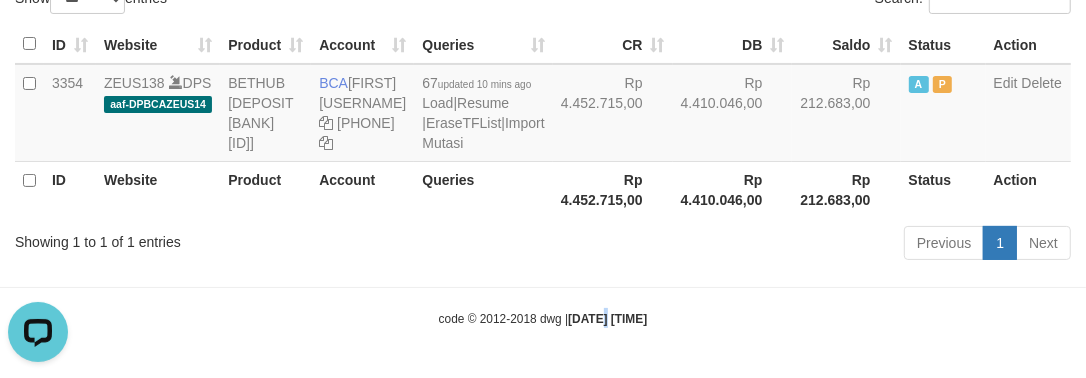click on "Toggle navigation
Home
Bank
Account List
Load
By Website
Group
[BRAND]													[ID]
By Load Group (DPS)" at bounding box center [543, 105] 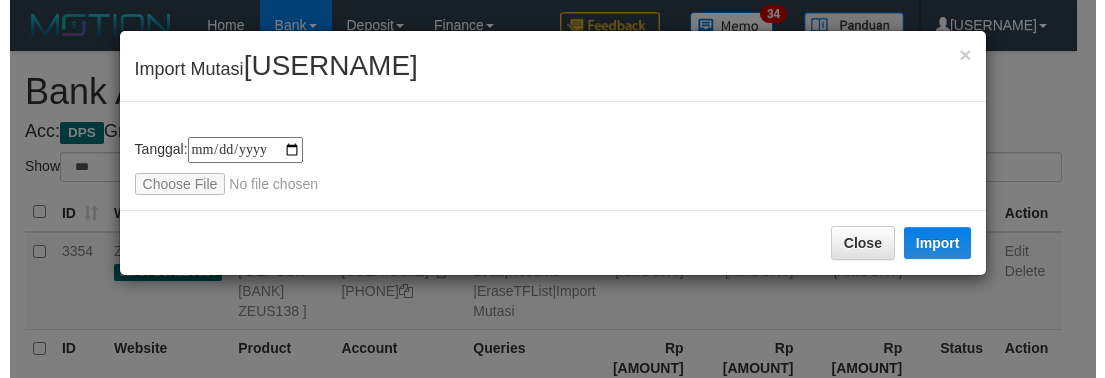 scroll, scrollTop: 227, scrollLeft: 0, axis: vertical 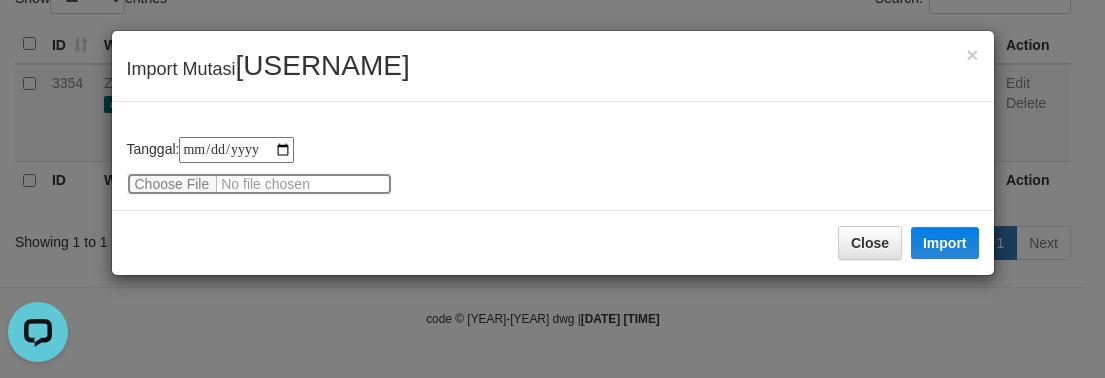 type on "**********" 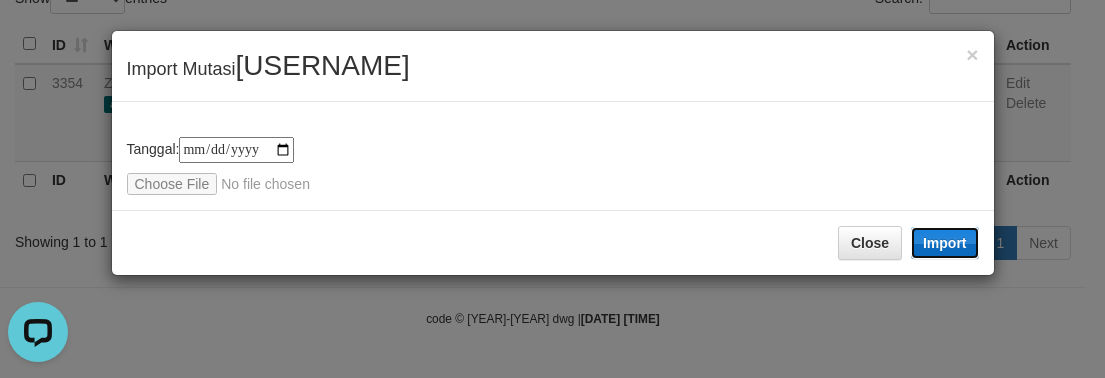 type 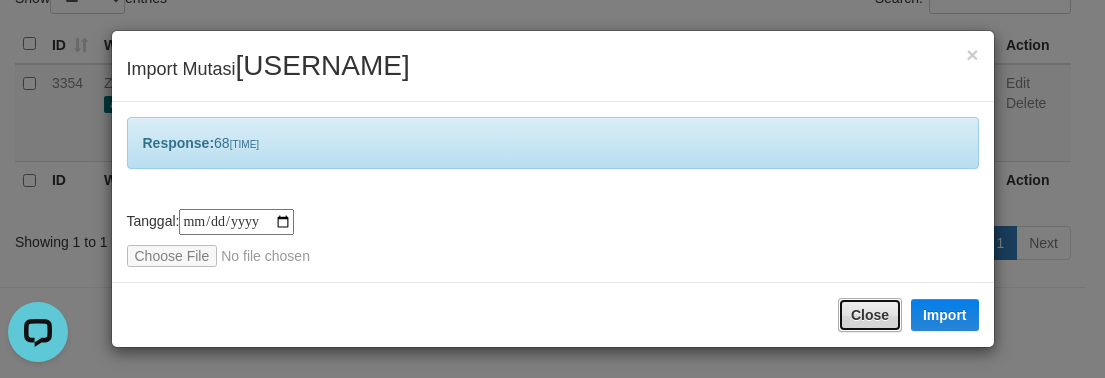 click on "Close" at bounding box center [870, 315] 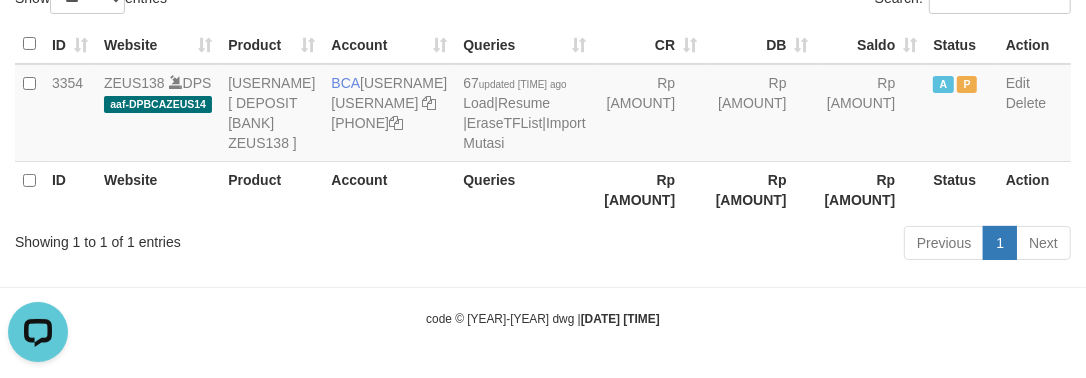 drag, startPoint x: 861, startPoint y: 313, endPoint x: 766, endPoint y: 337, distance: 97.984695 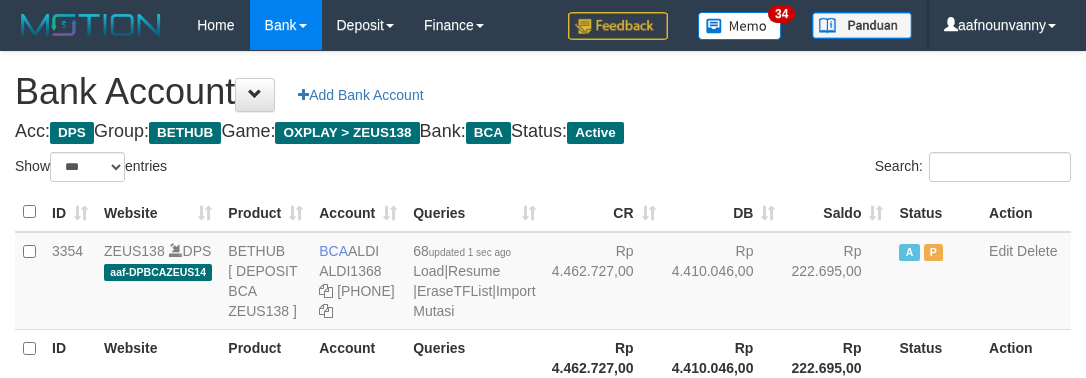 scroll, scrollTop: 227, scrollLeft: 0, axis: vertical 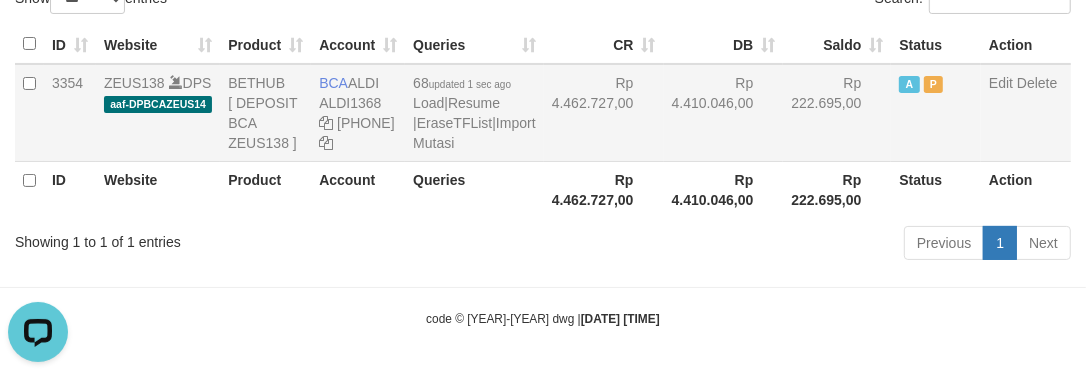 drag, startPoint x: 467, startPoint y: 133, endPoint x: 521, endPoint y: 142, distance: 54.74486 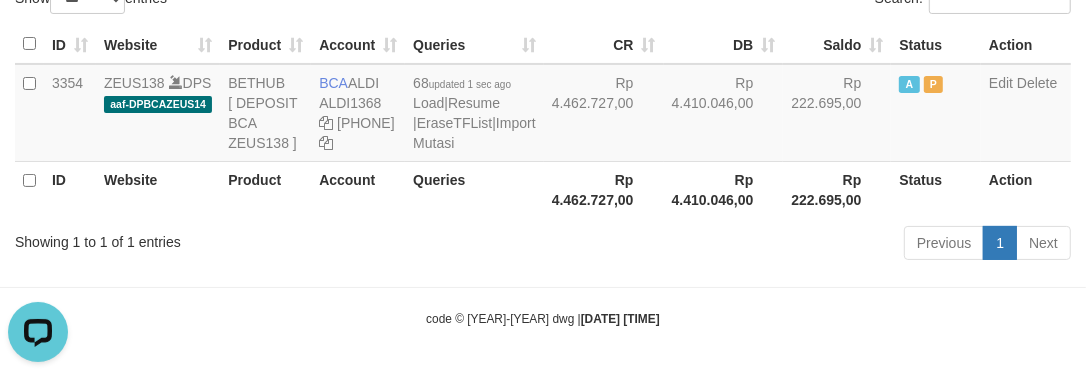 drag, startPoint x: 547, startPoint y: 145, endPoint x: 193, endPoint y: 306, distance: 388.89203 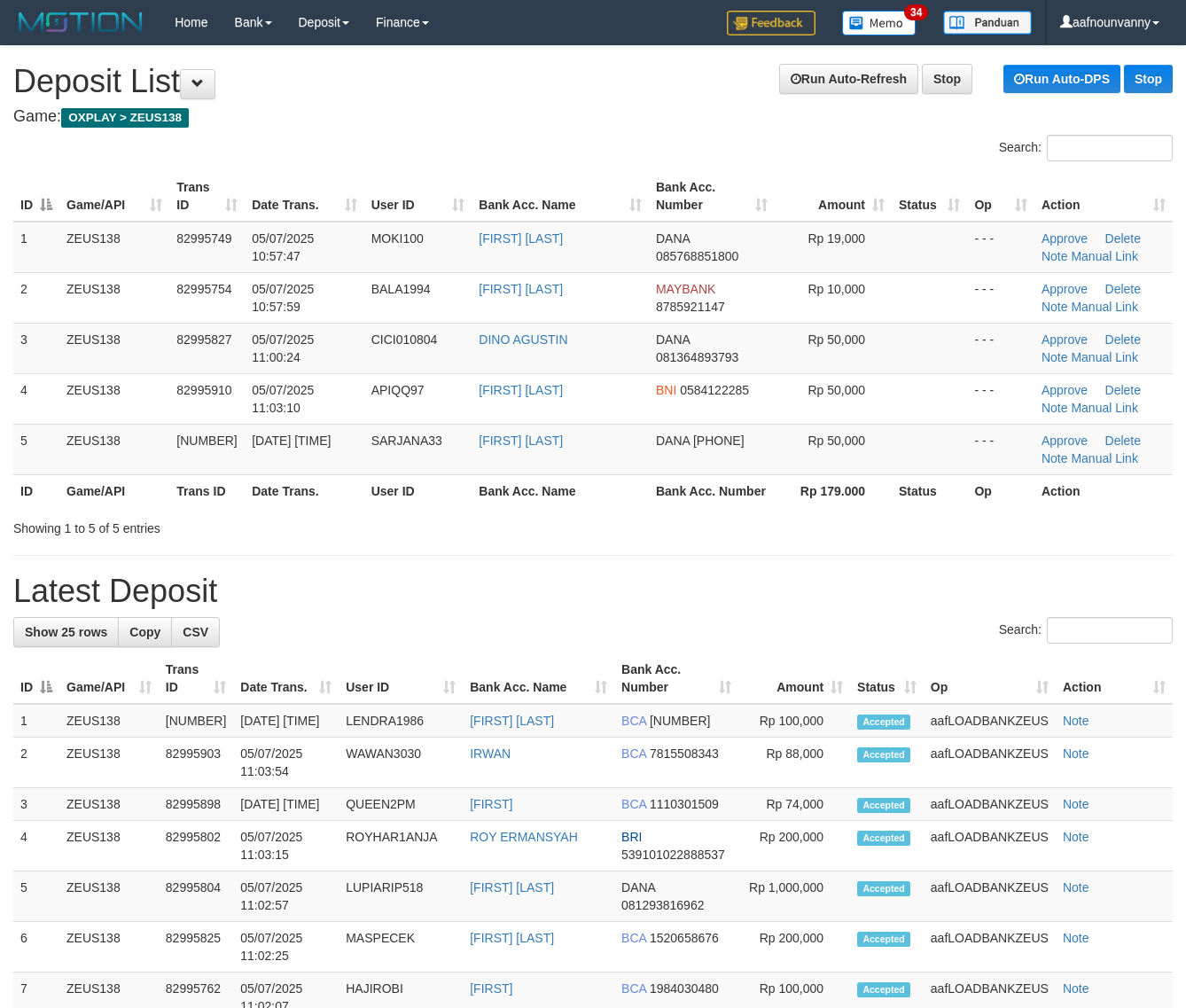 scroll, scrollTop: 0, scrollLeft: 0, axis: both 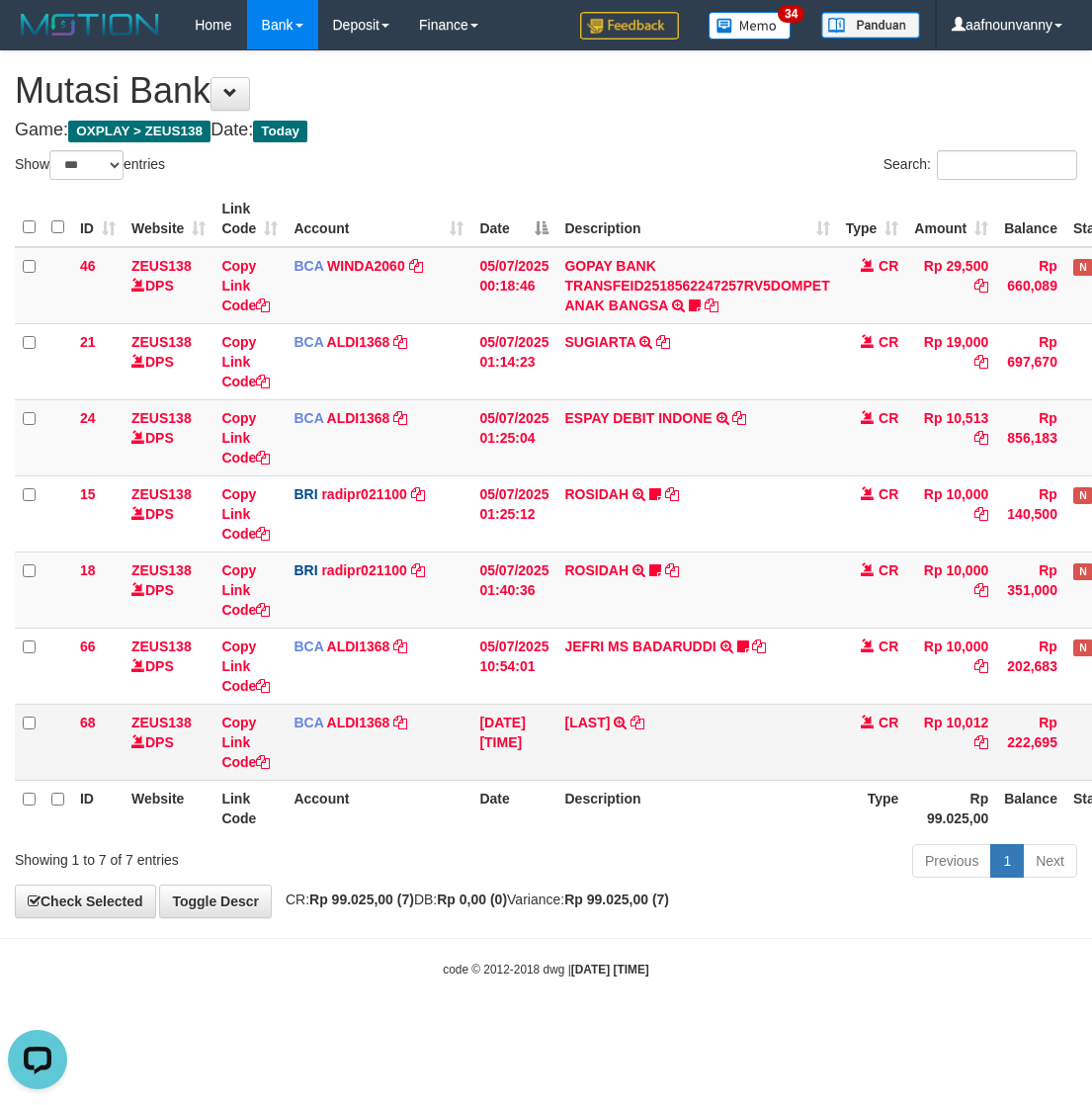 drag, startPoint x: 422, startPoint y: 853, endPoint x: 18, endPoint y: 714, distance: 427.24349 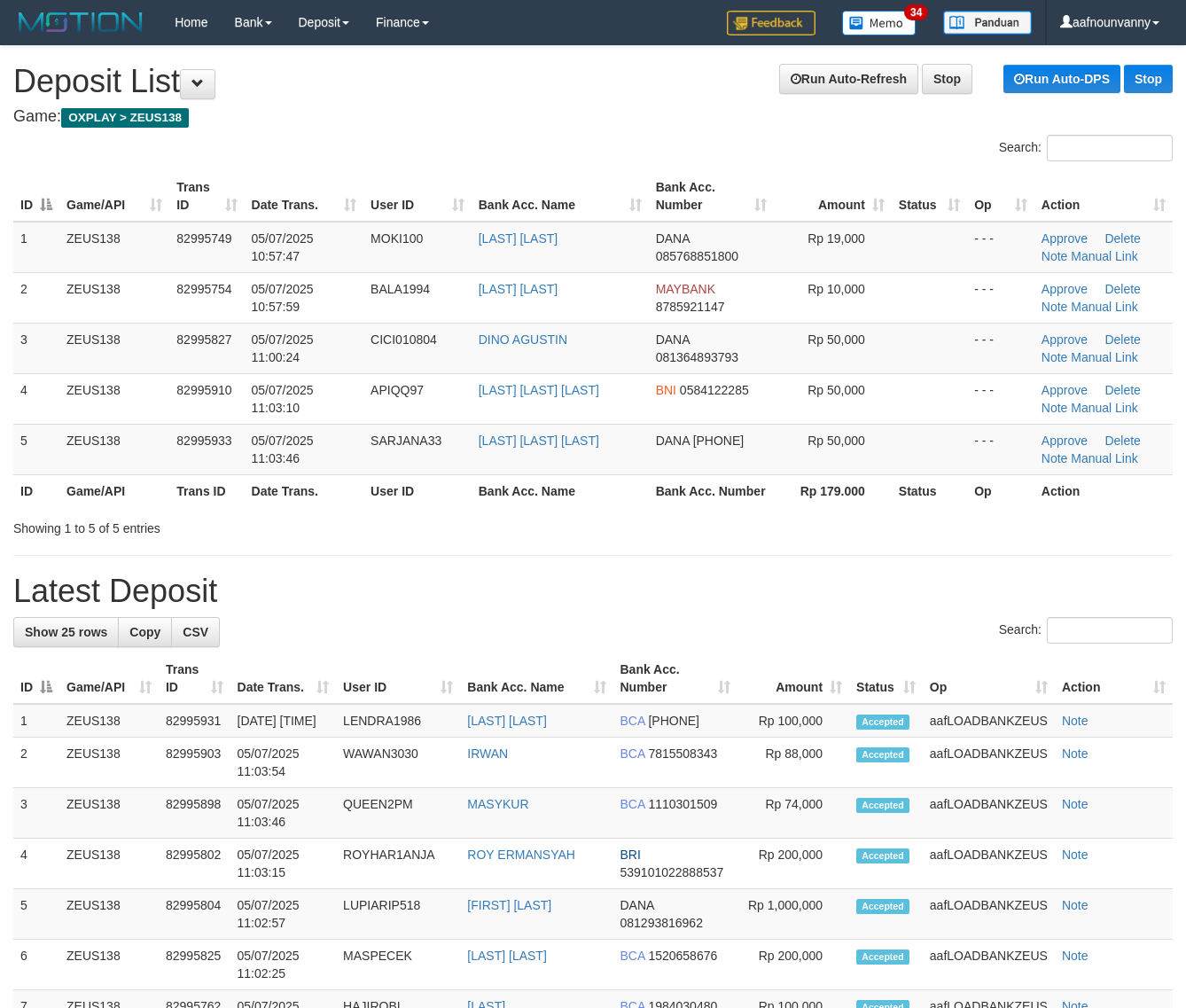 scroll, scrollTop: 0, scrollLeft: 0, axis: both 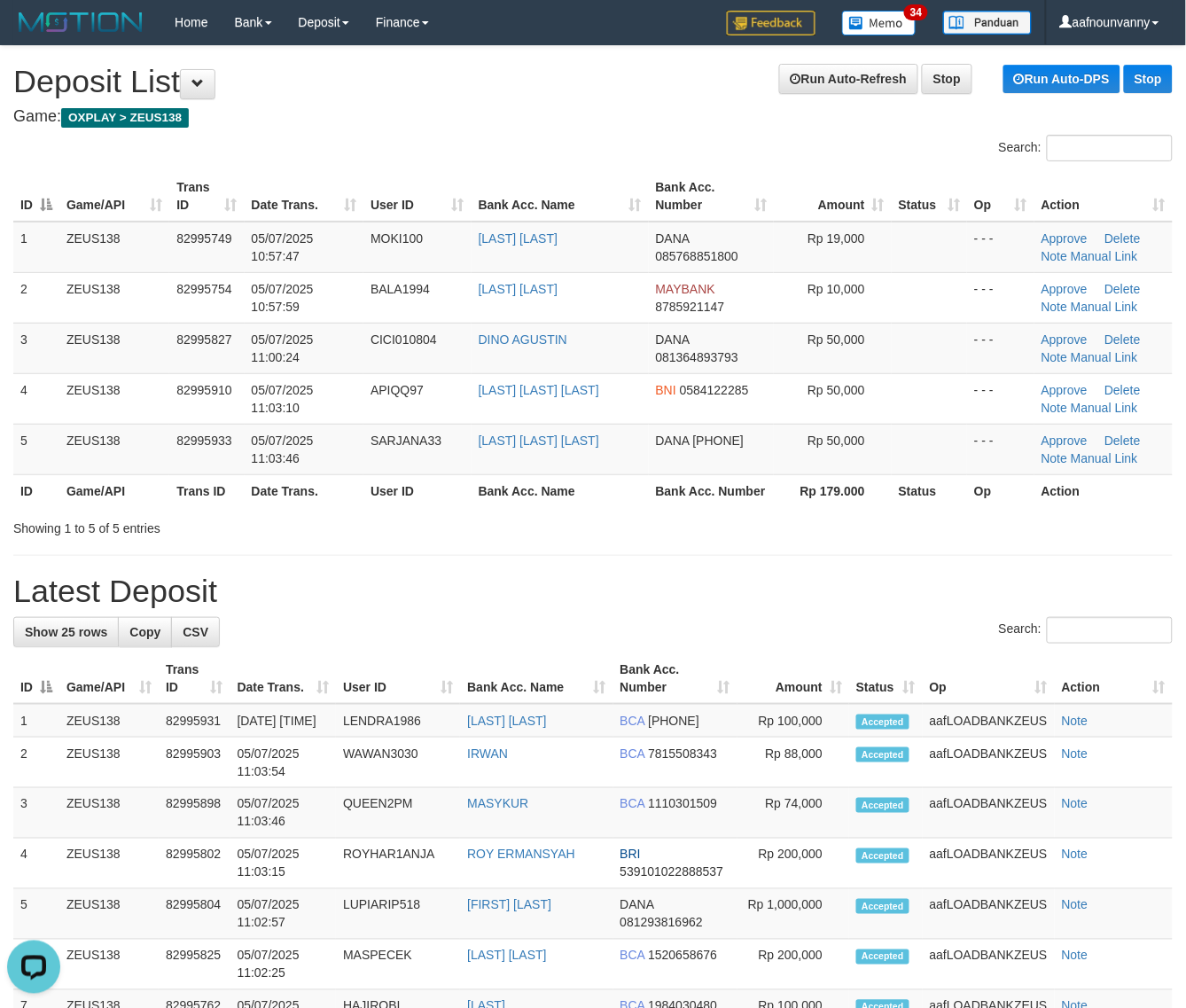 click on "Showing 1 to 5 of 5 entries" at bounding box center [593, 525] 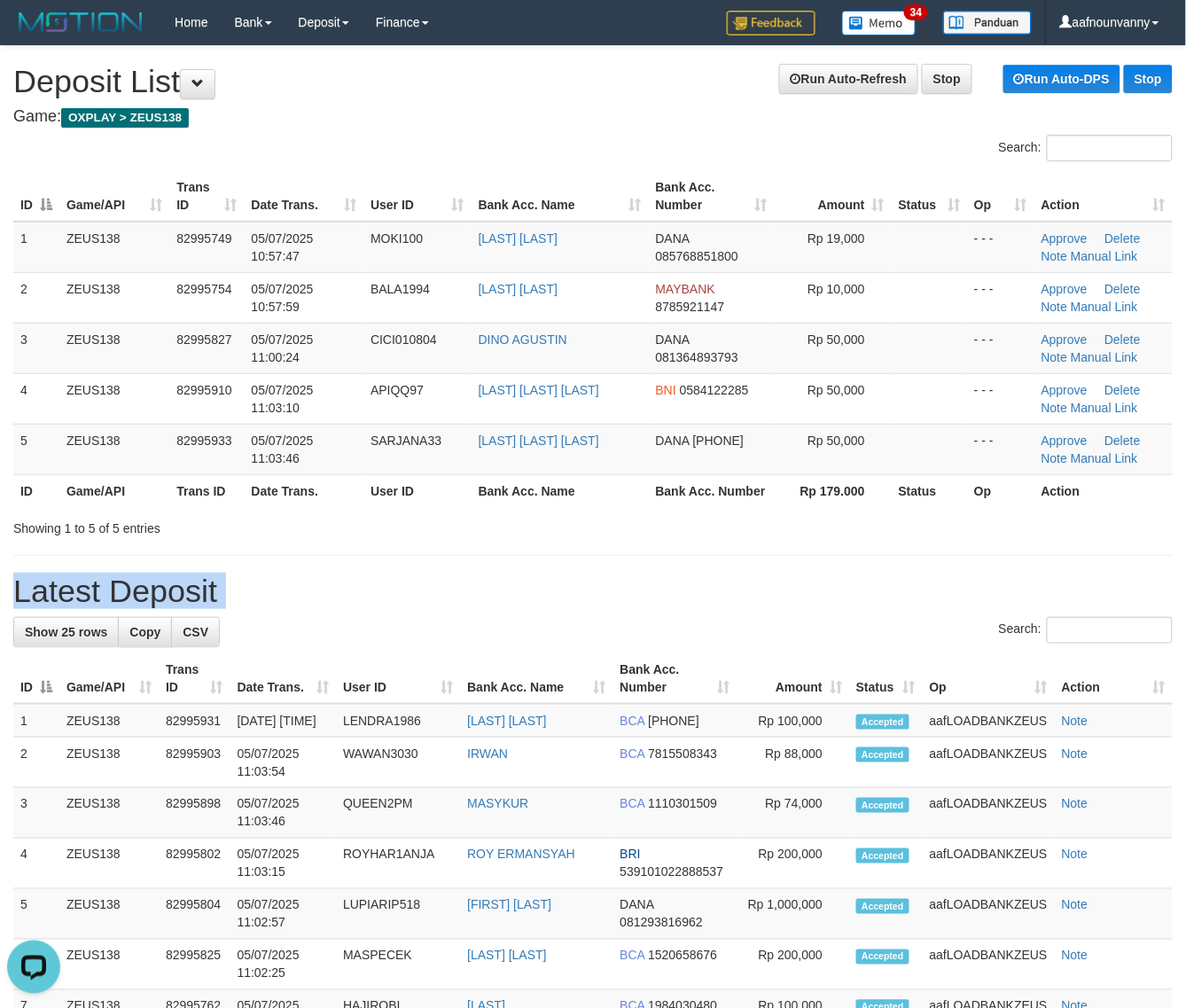 drag, startPoint x: 644, startPoint y: 520, endPoint x: 1193, endPoint y: 650, distance: 564.1817 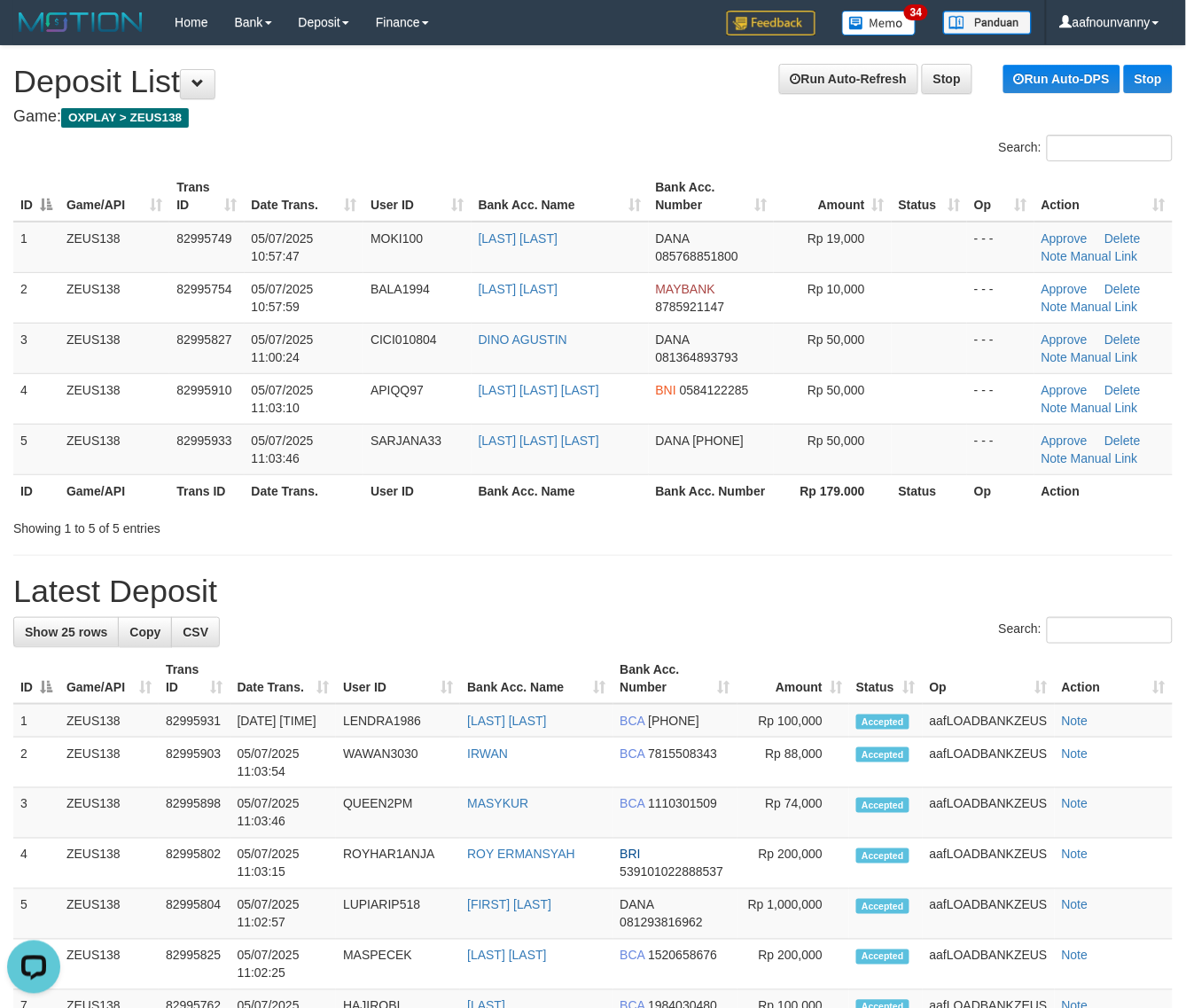 drag, startPoint x: 524, startPoint y: 504, endPoint x: 538, endPoint y: 504, distance: 14 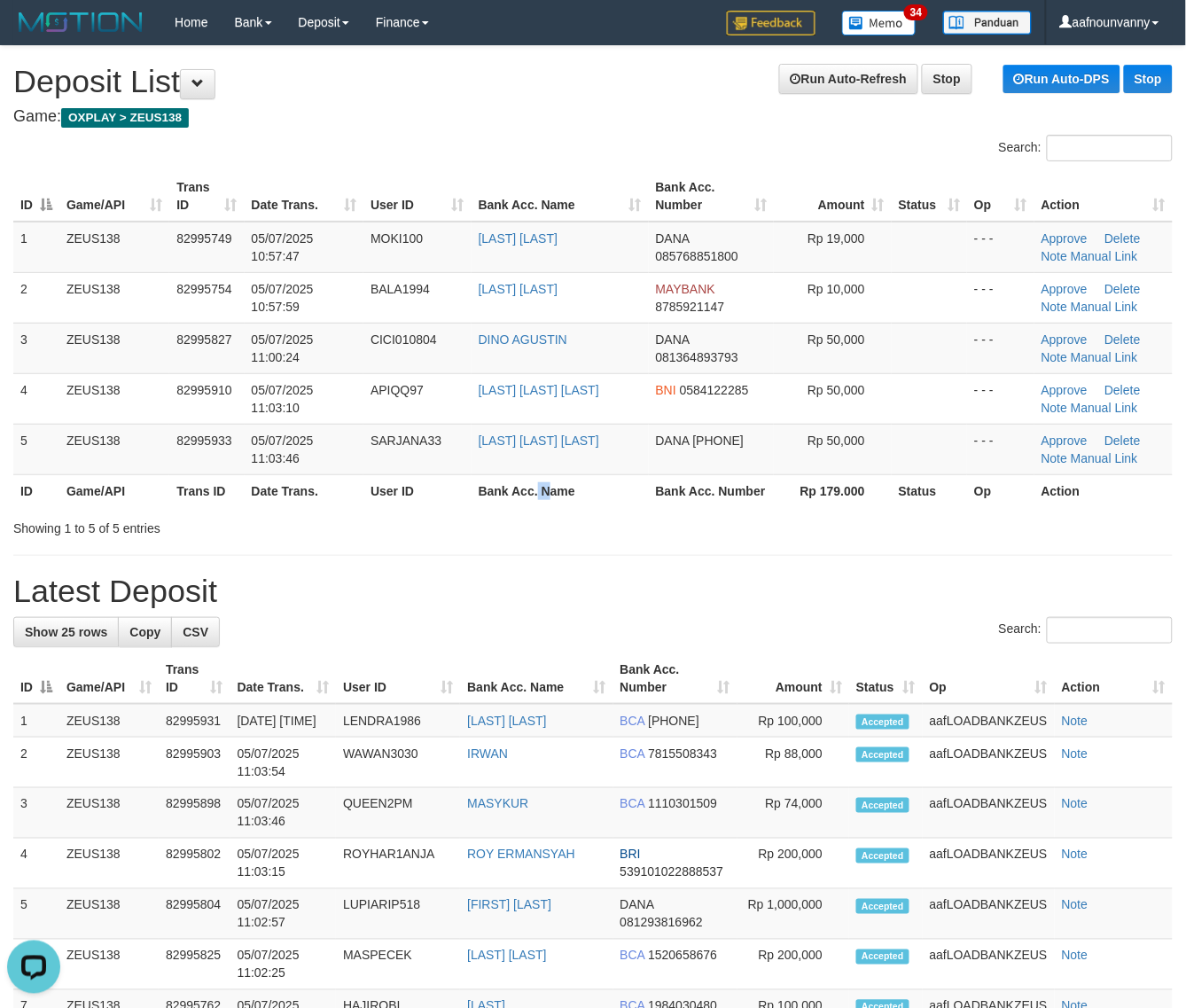 drag, startPoint x: 538, startPoint y: 504, endPoint x: 1193, endPoint y: 567, distance: 658.0228 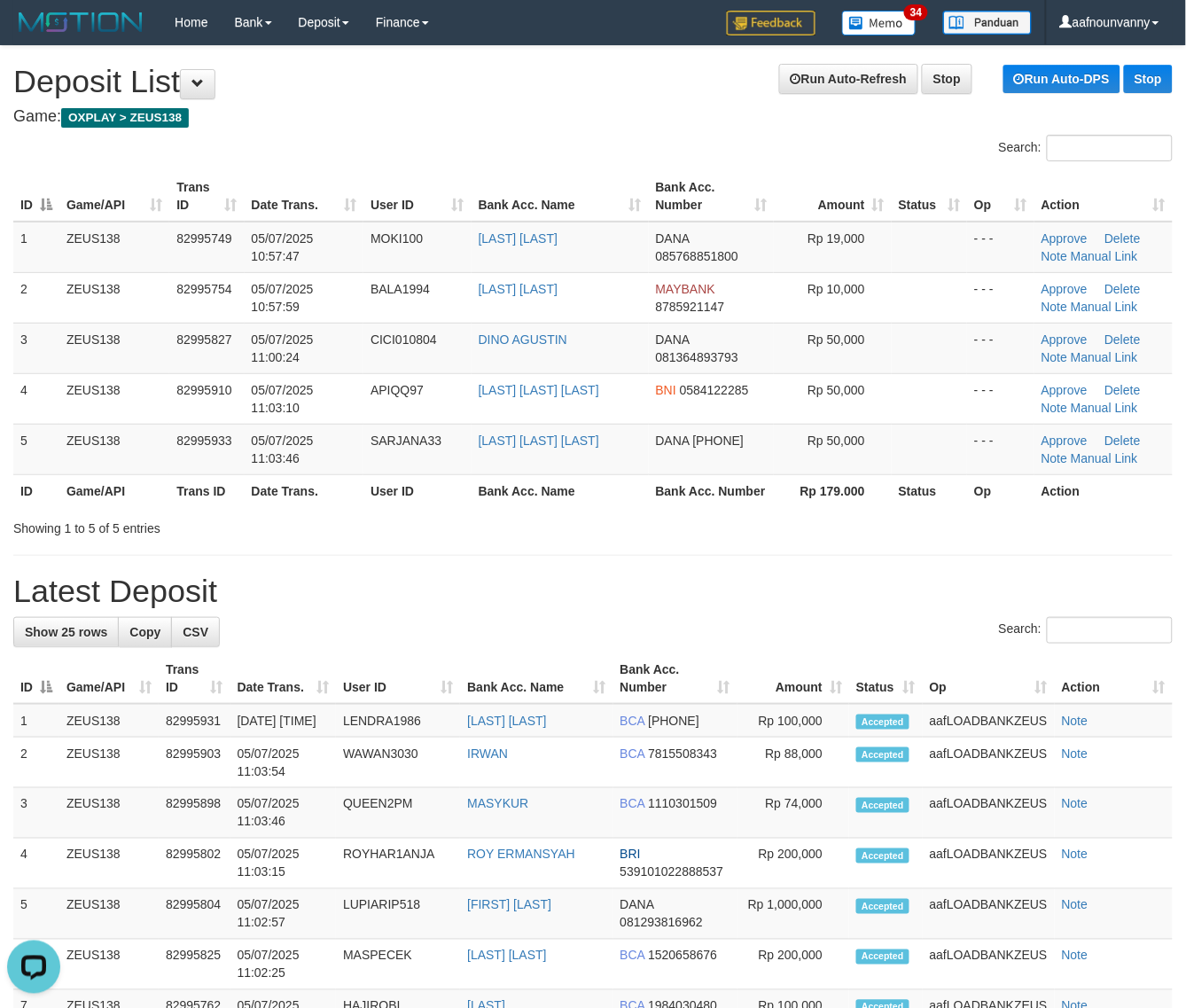 click on "Latest Deposit" at bounding box center [593, 591] 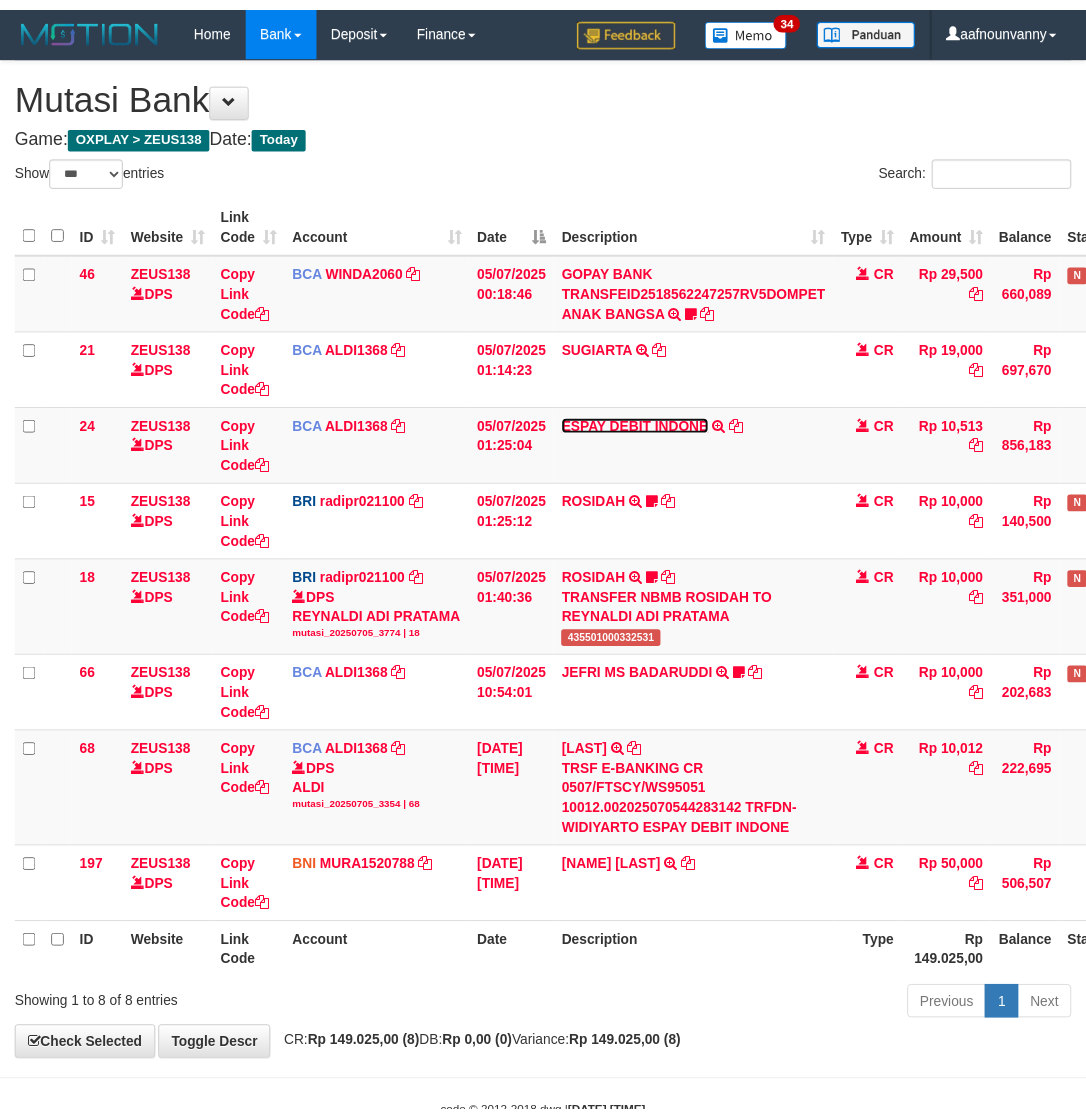 scroll, scrollTop: 0, scrollLeft: 0, axis: both 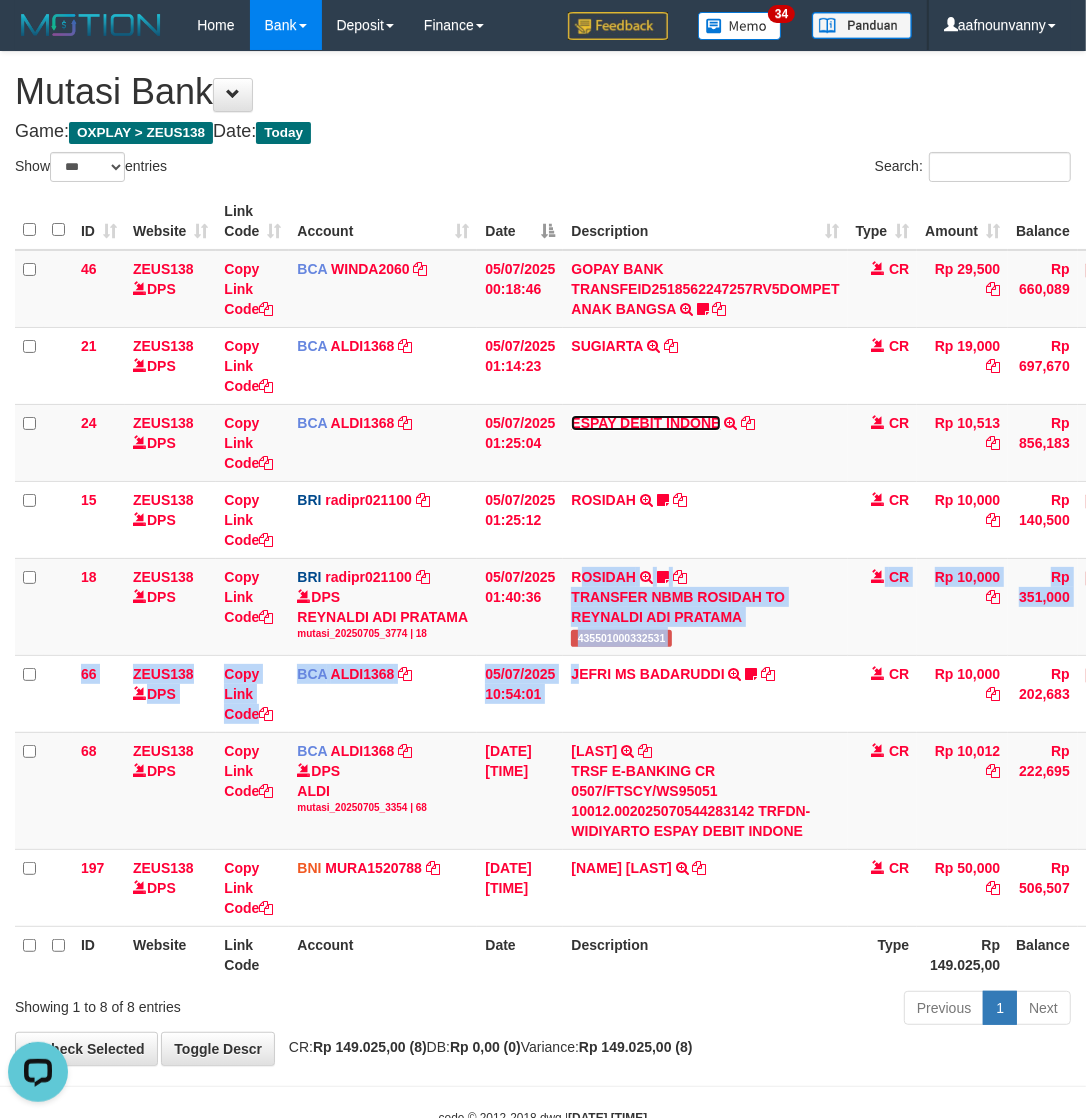 click on "ESPAY DEBIT INDONE" at bounding box center [163, 269] 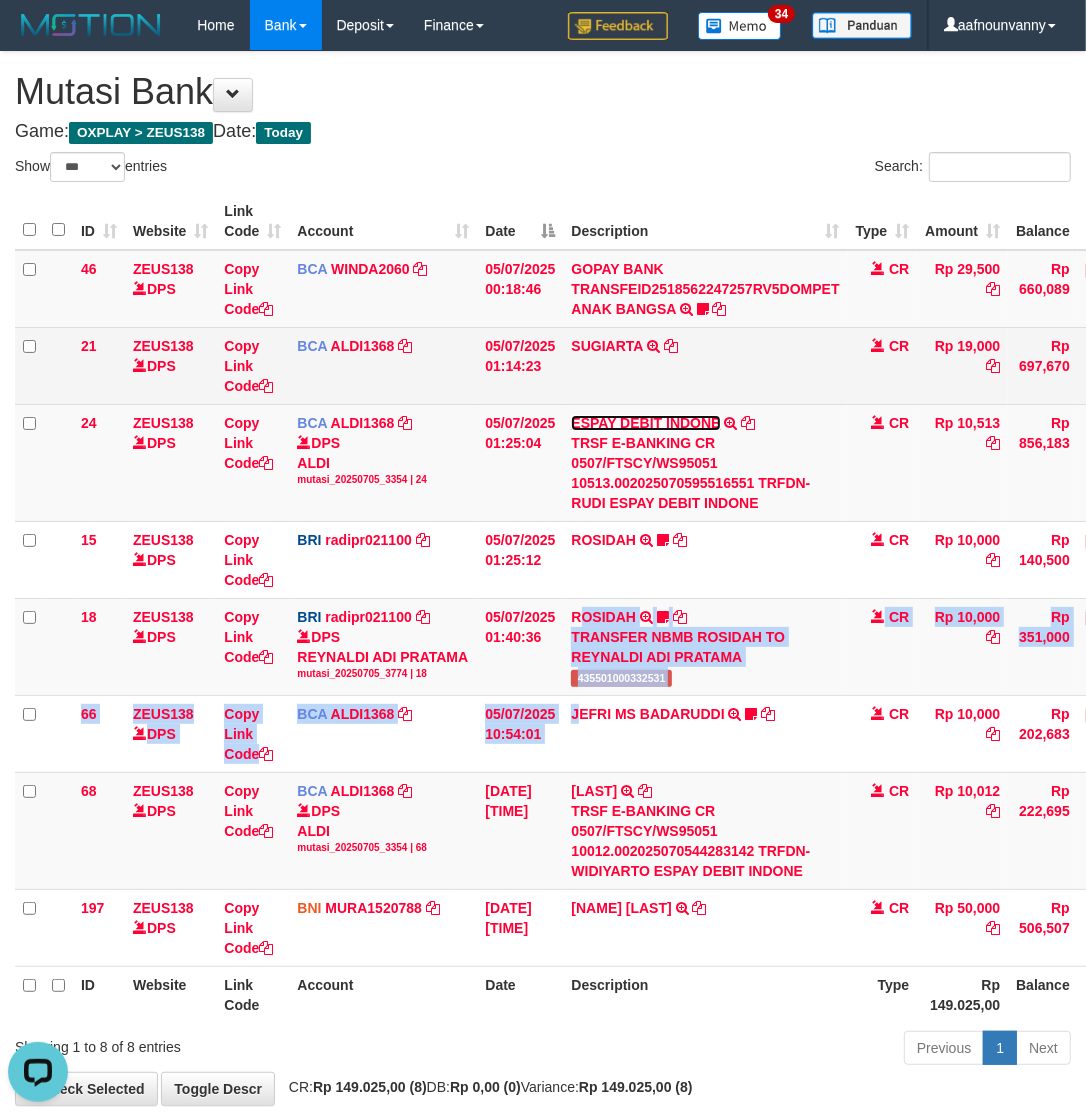 drag, startPoint x: 0, startPoint y: 0, endPoint x: 583, endPoint y: 355, distance: 682.5789 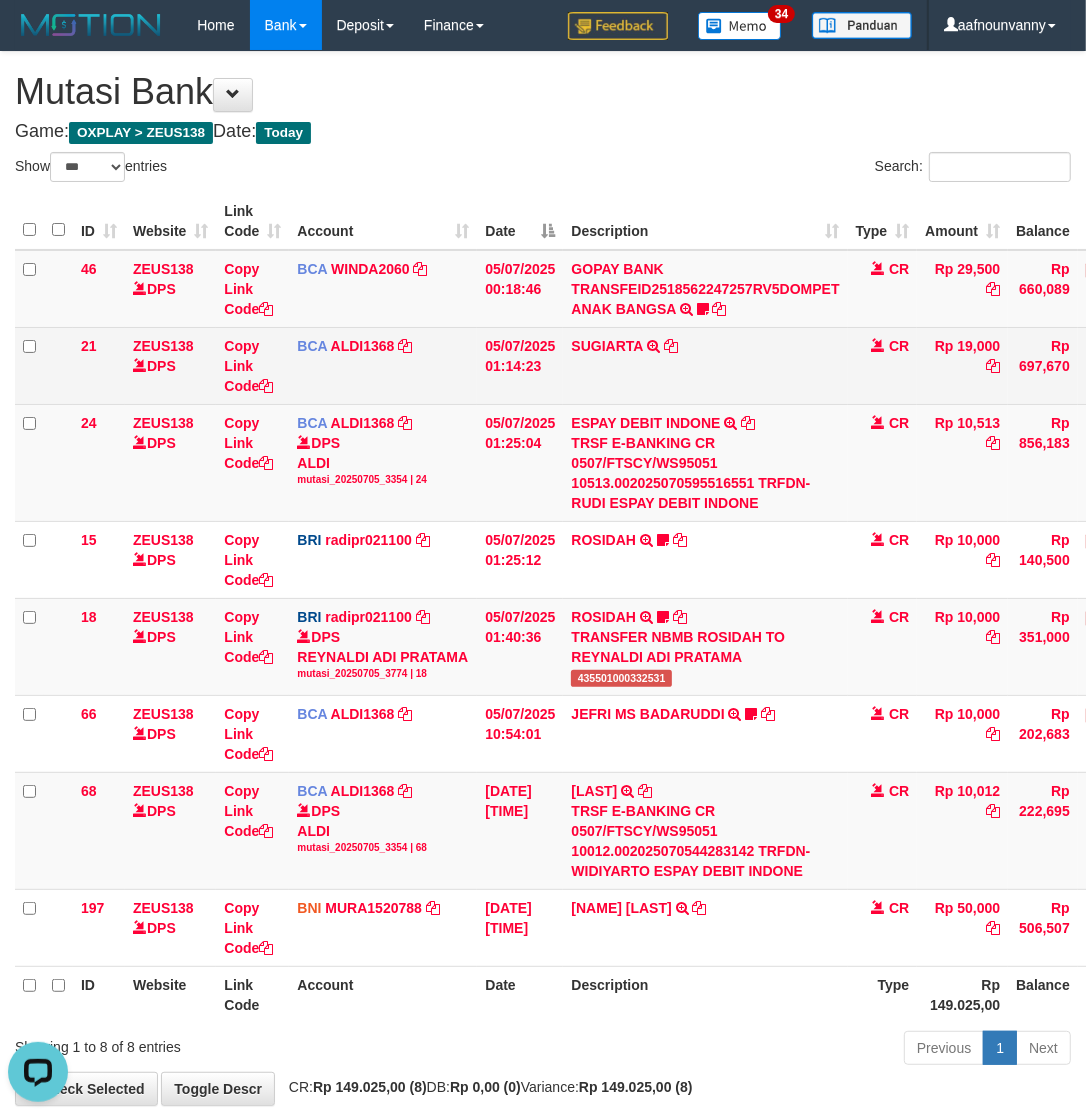 click on "SUGIARTA         TRSF E-BANKING CR 0507/FTSCY/WS95051
19000.002025070577834281 TRFDN-SUGIARTA ESPAY DEBIT INDONE" at bounding box center (705, 365) 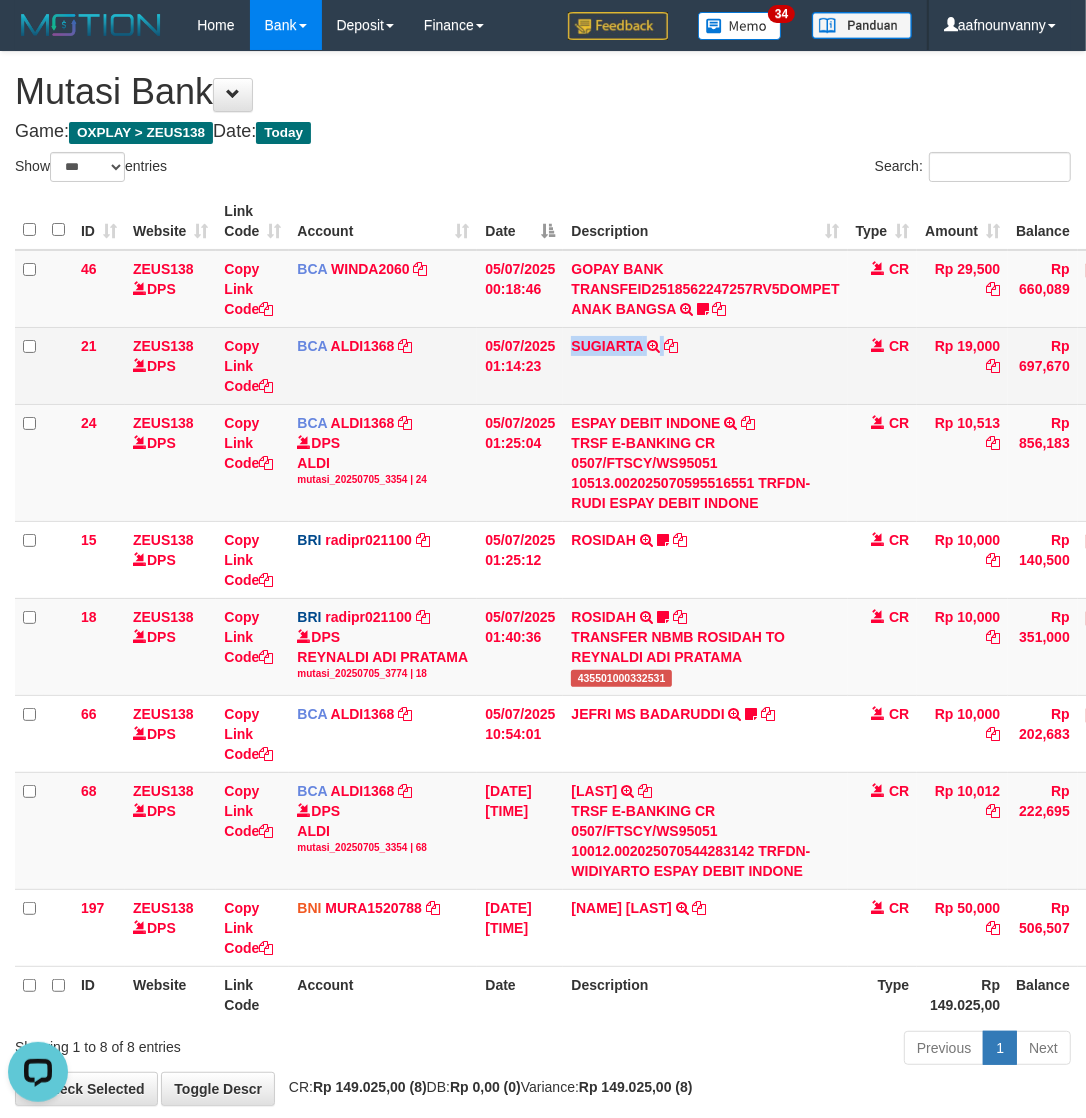 drag, startPoint x: 582, startPoint y: 331, endPoint x: 578, endPoint y: 380, distance: 49.162994 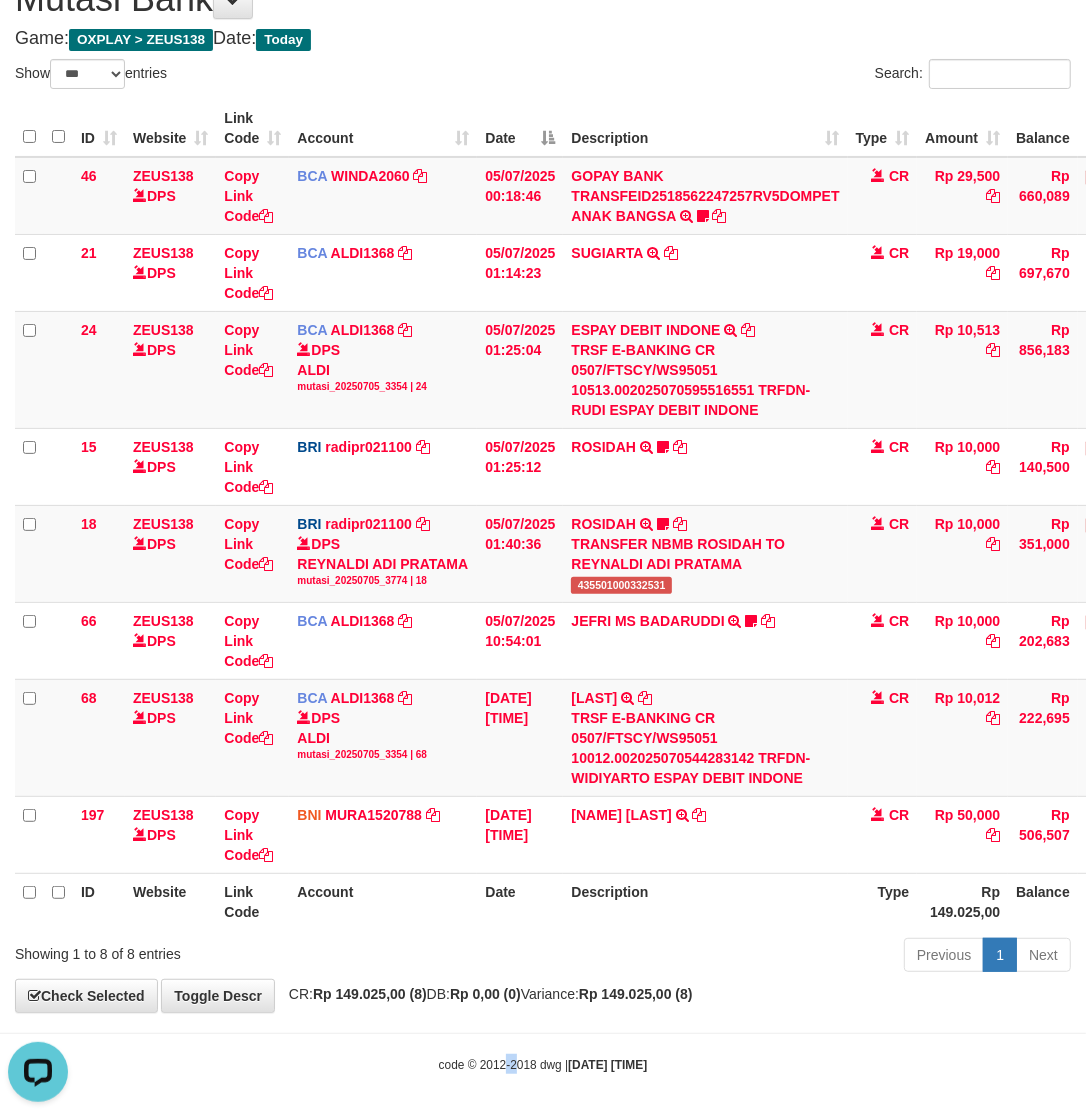 drag, startPoint x: 491, startPoint y: 1051, endPoint x: 3, endPoint y: 828, distance: 536.53796 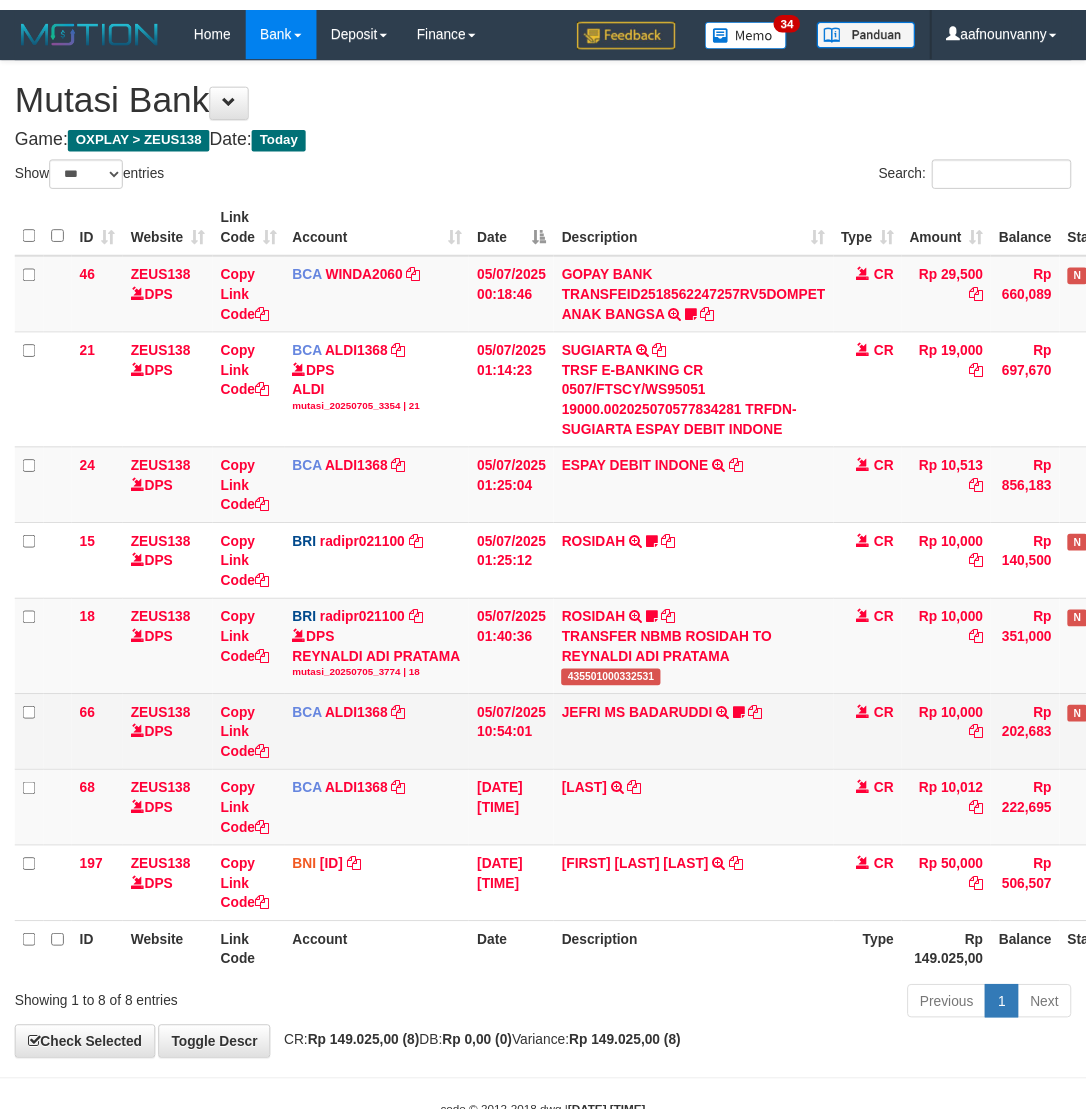 scroll, scrollTop: 60, scrollLeft: 15, axis: both 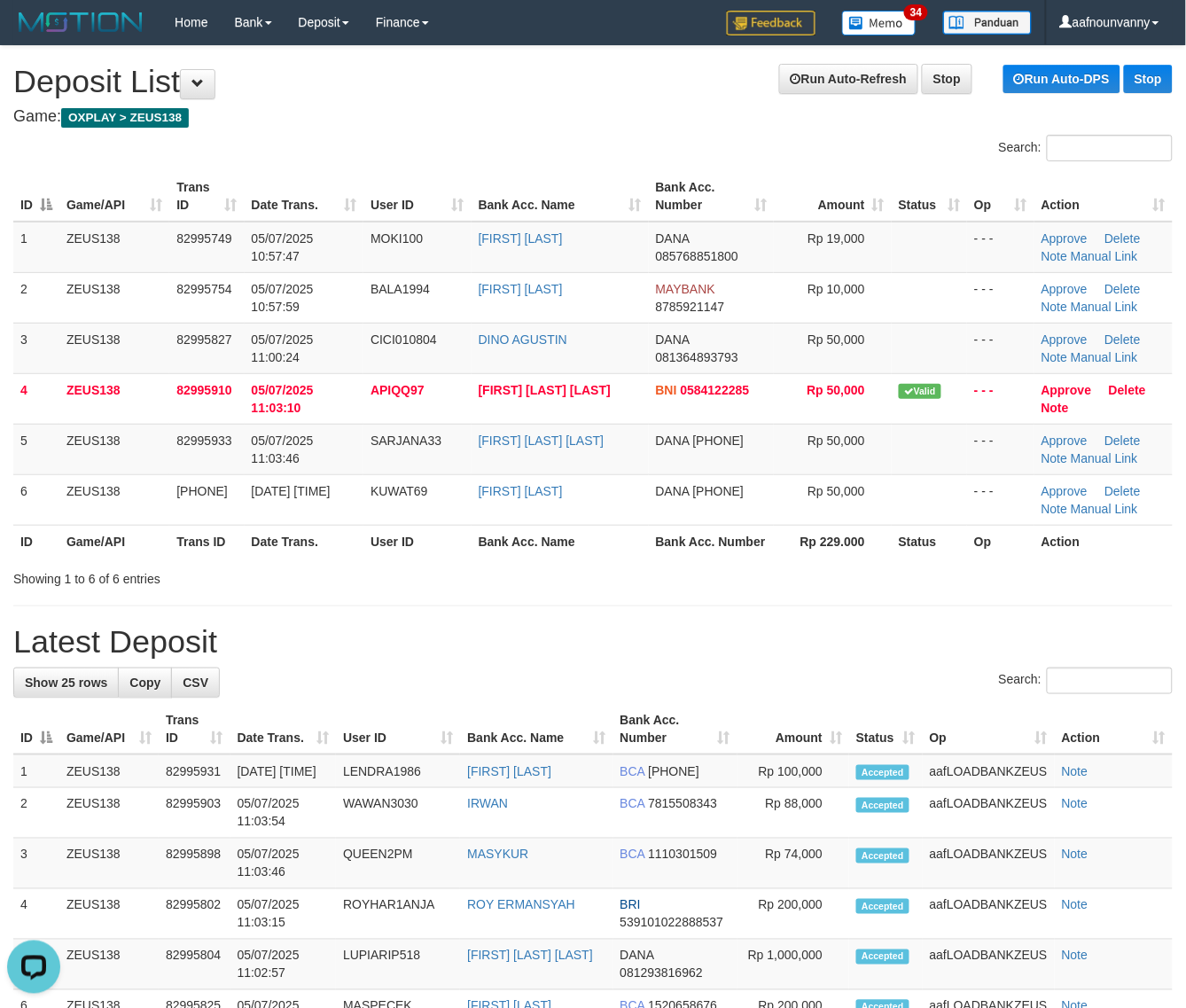 click on "Rp 229.000" at bounding box center (832, 541) 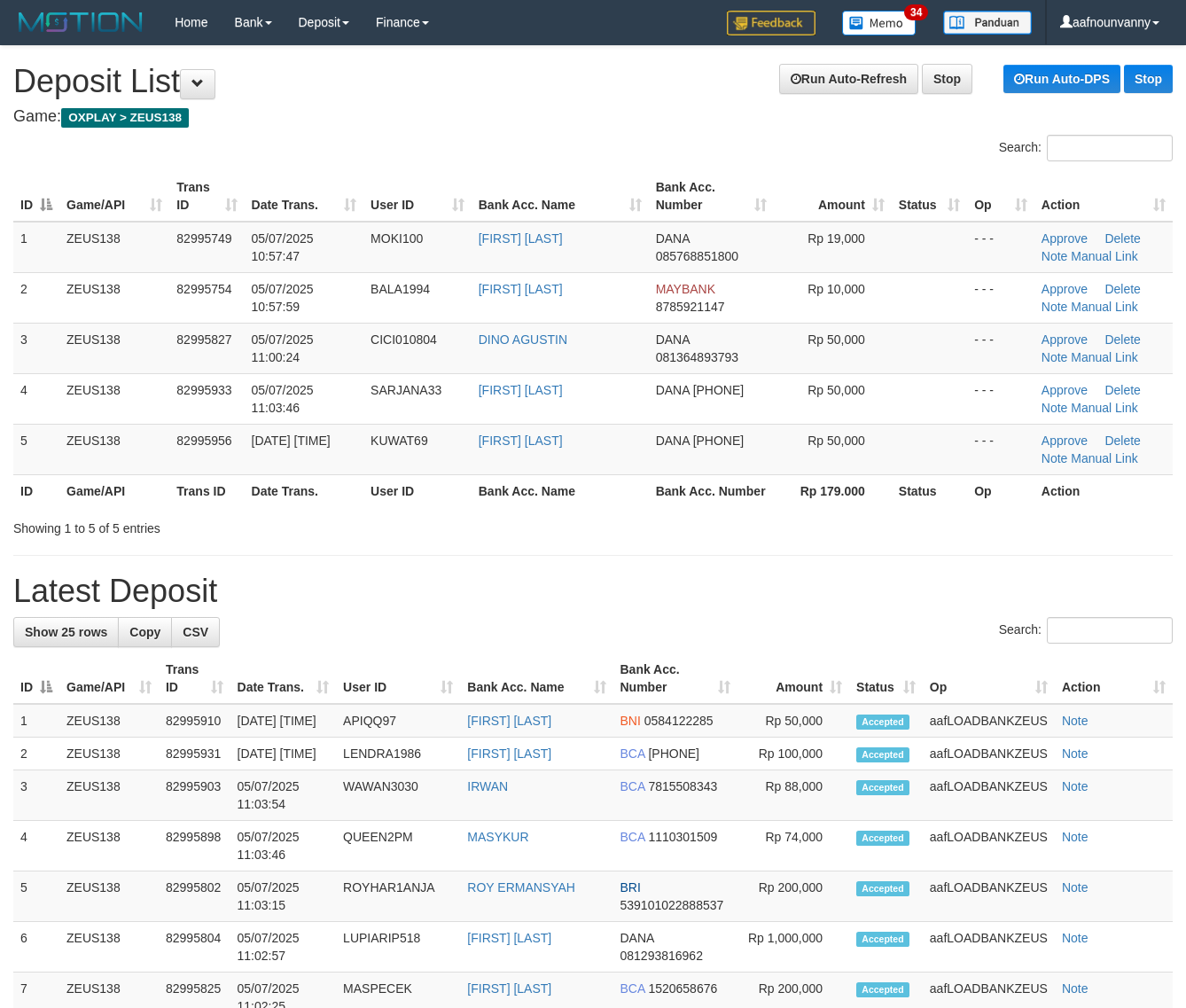 scroll, scrollTop: 0, scrollLeft: 0, axis: both 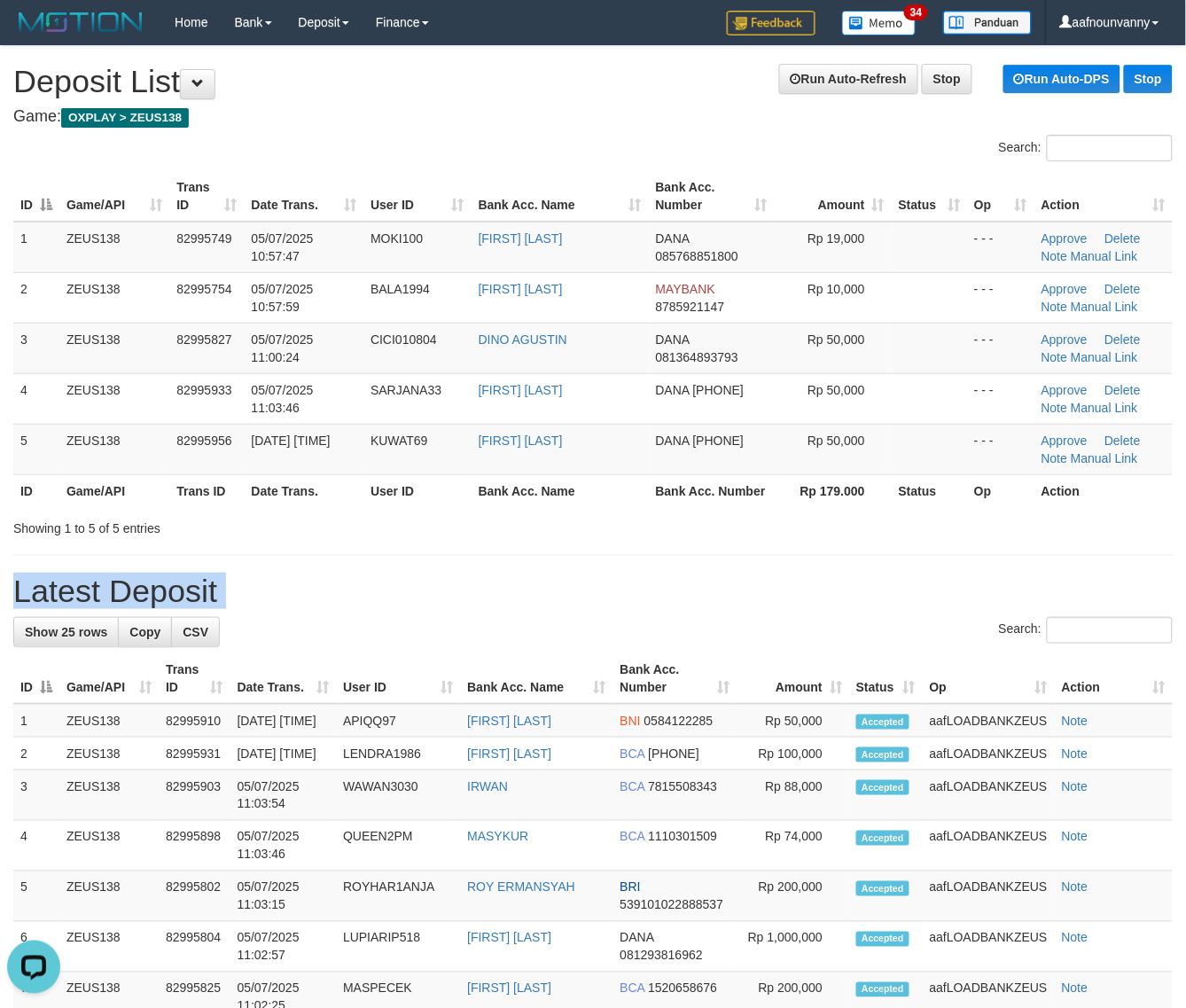 click on "Latest Deposit" at bounding box center (593, 591) 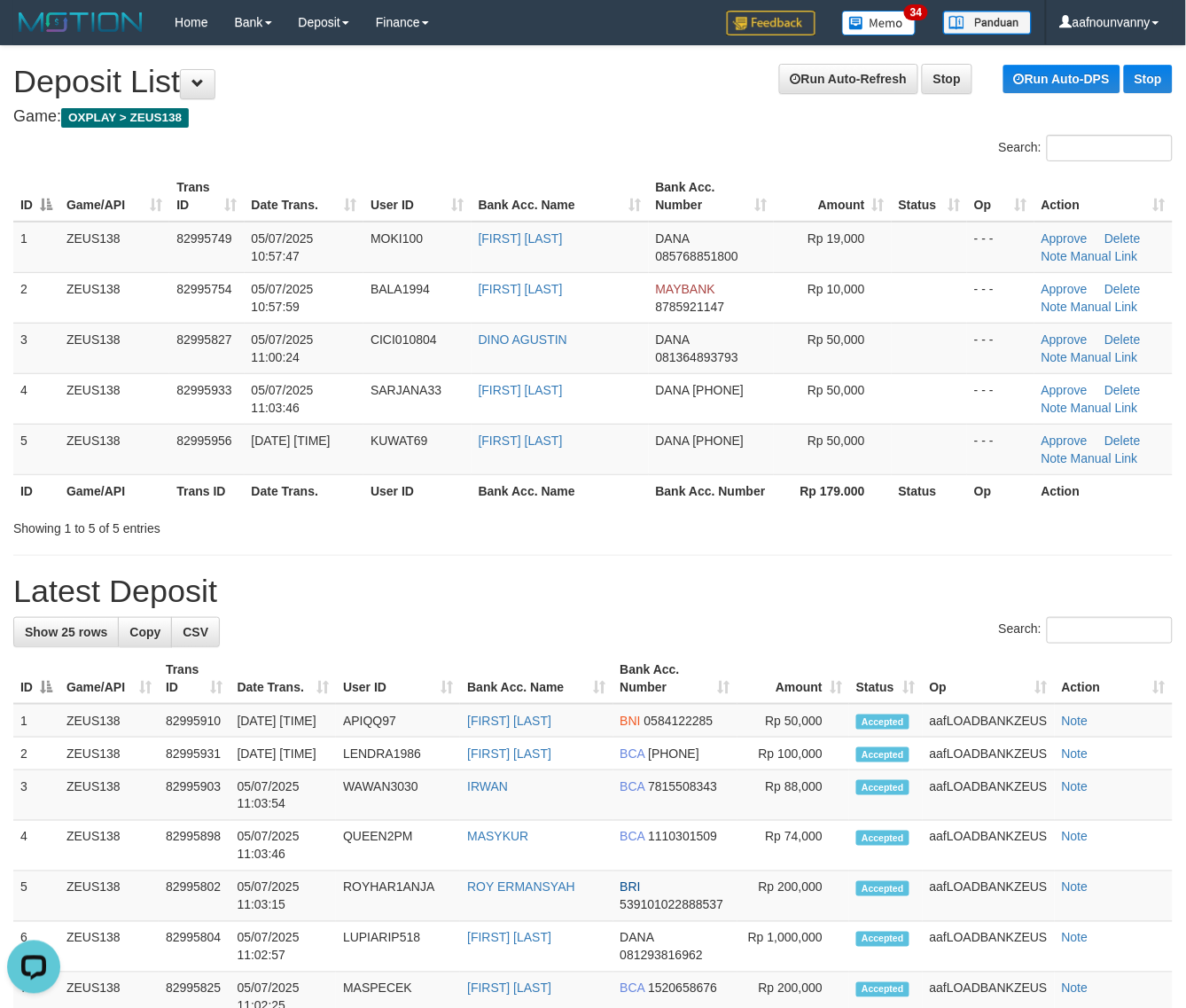 drag, startPoint x: 959, startPoint y: 581, endPoint x: 1198, endPoint y: 650, distance: 248.76093 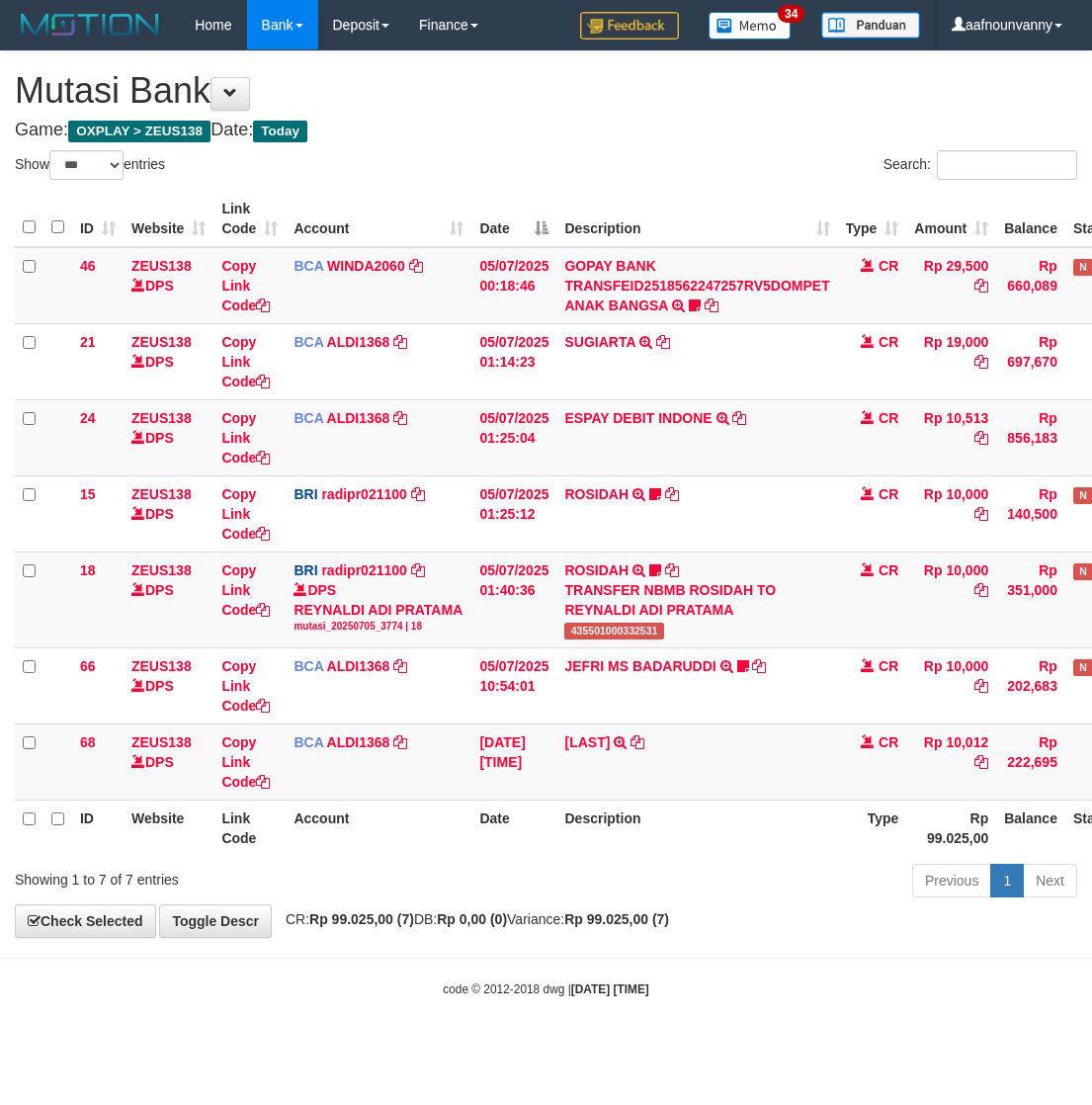 scroll, scrollTop: 0, scrollLeft: 15, axis: horizontal 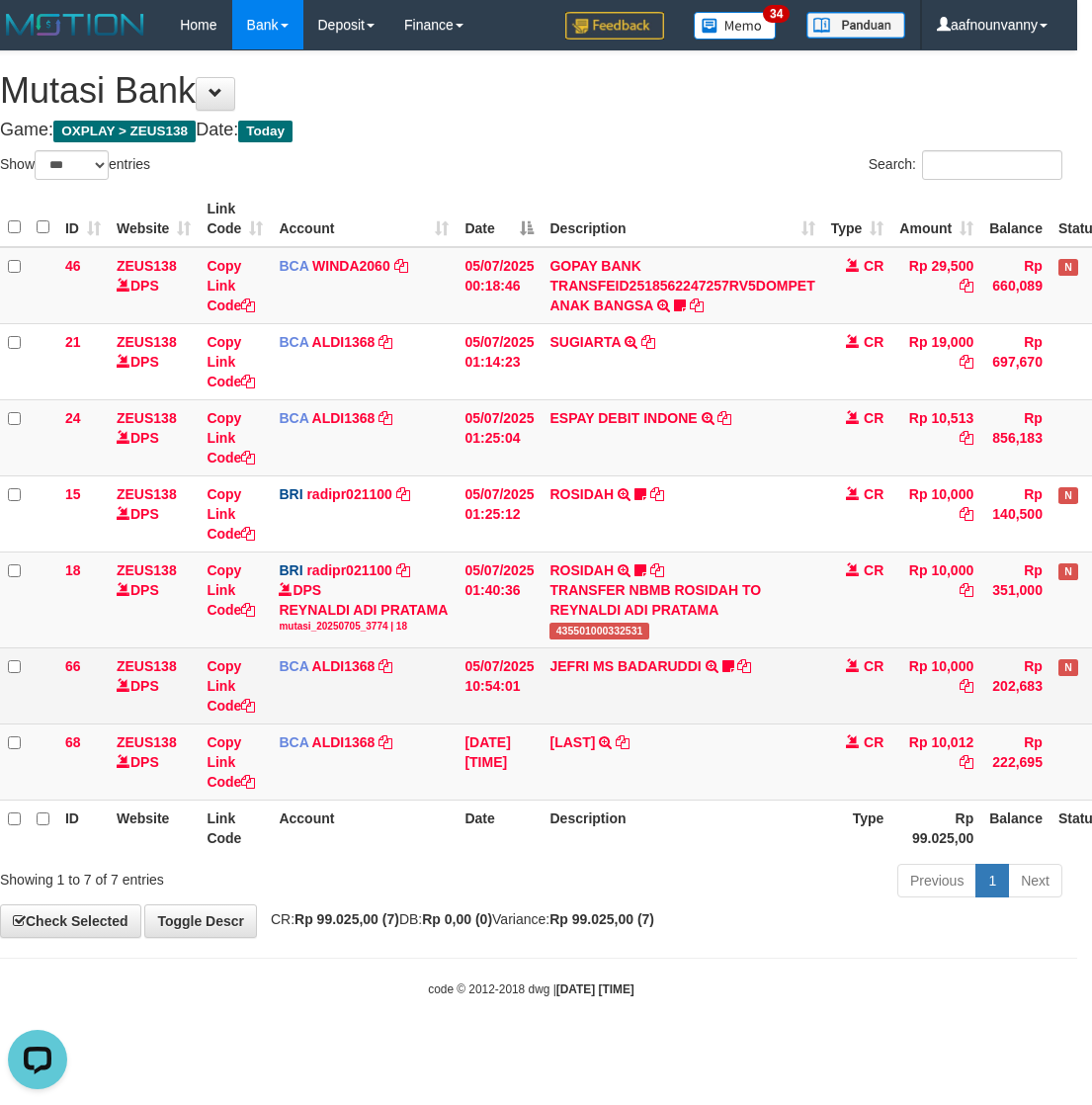 click on "Show  ** ** ** ***  entries Search:
ID Website Link Code Account Date Description Type Amount Balance Status Action
46
ZEUS138    DPS
Copy Link Code
BCA
WINDA2060
DPS
WINDA
mutasi_20250705_4644 | 46
mutasi_20250705_4644 | 46
[DATE] [TIME]
GOPAY BANK TRANSFEID2518562247257RV5DOMPET ANAK BANGSA            TRSF E-BANKING CR 0507/FTSCY/WS95051
29500.00GOPAY BANK TRANSFEID2518562247257RV5DOMPET ANAK BANGSA    [USERNAME]
transfer beda rekening
CR
Rp 29,500
Rp 660,089
N
Note
Check
21" at bounding box center [531, 527] 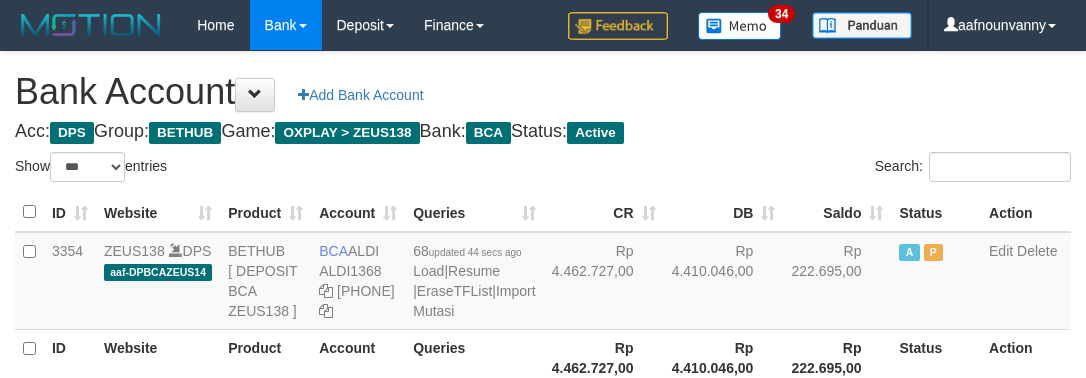 scroll, scrollTop: 227, scrollLeft: 0, axis: vertical 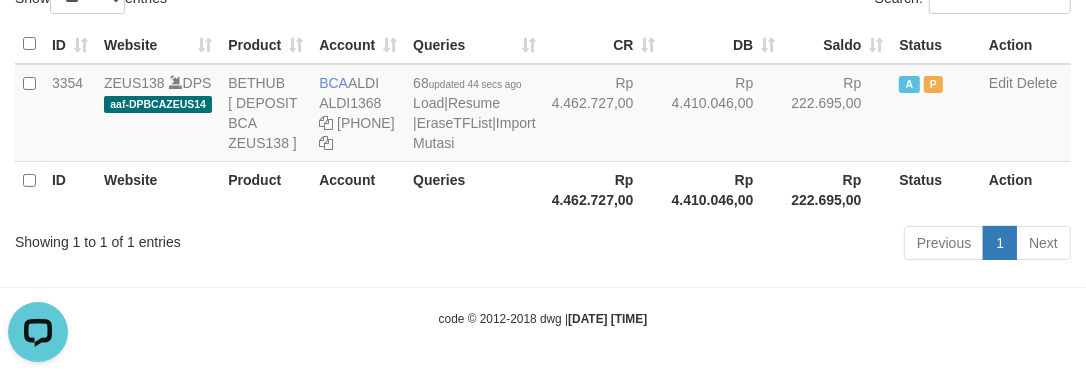 click on "Showing 1 to 1 of 1 entries Previous 1 Next" at bounding box center [543, 245] 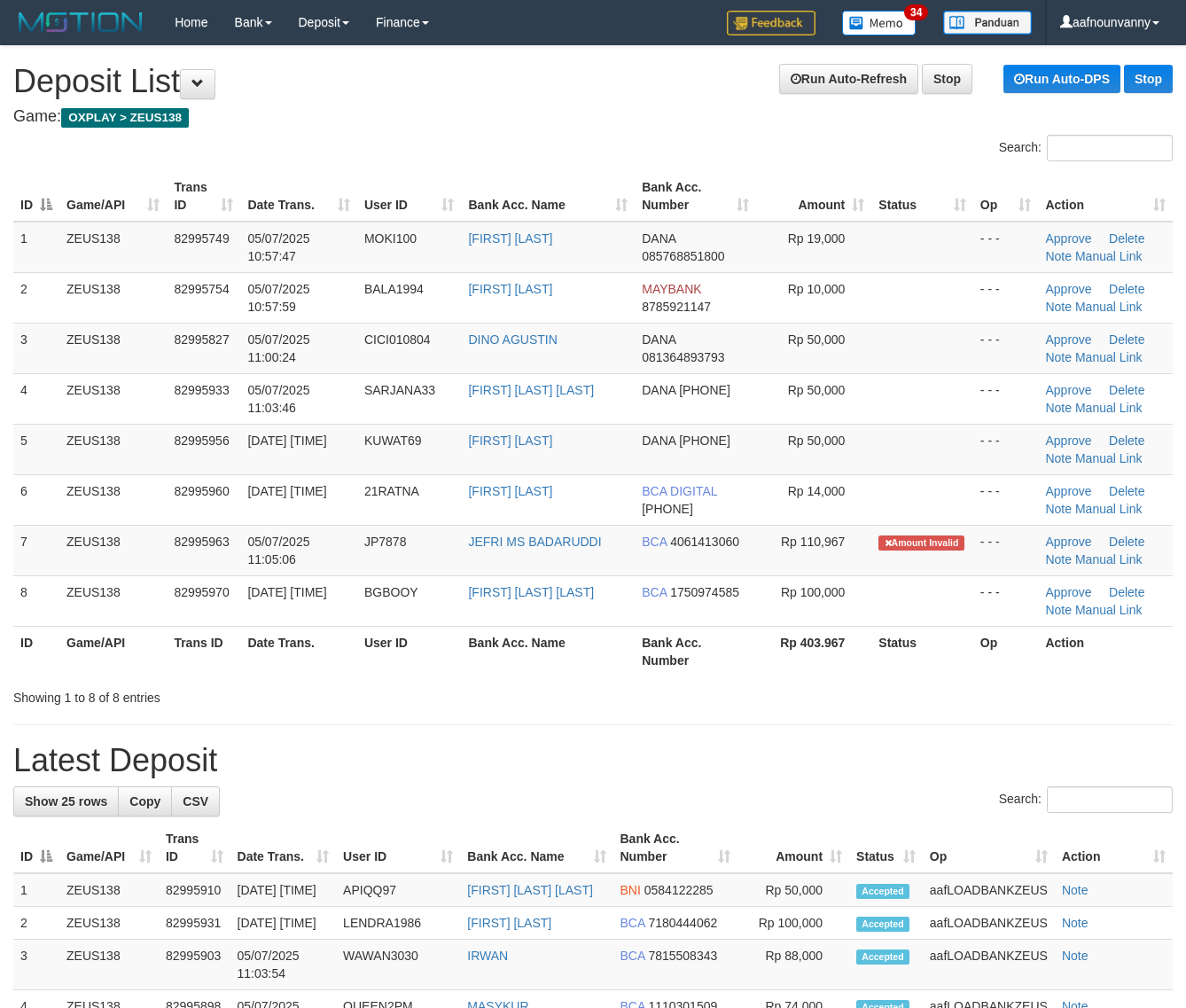 scroll, scrollTop: 0, scrollLeft: 0, axis: both 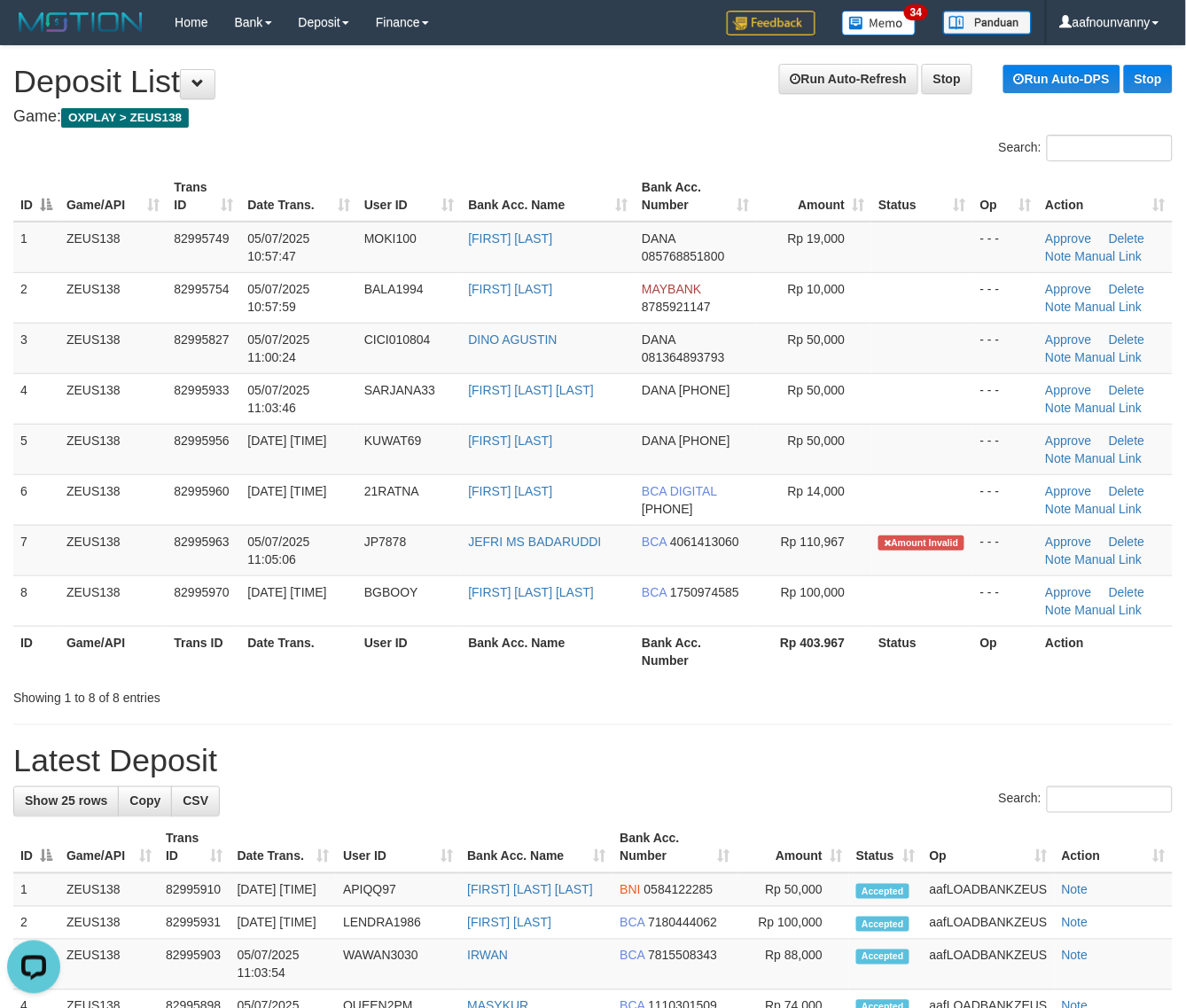 drag, startPoint x: 719, startPoint y: 684, endPoint x: 1194, endPoint y: 773, distance: 483.266 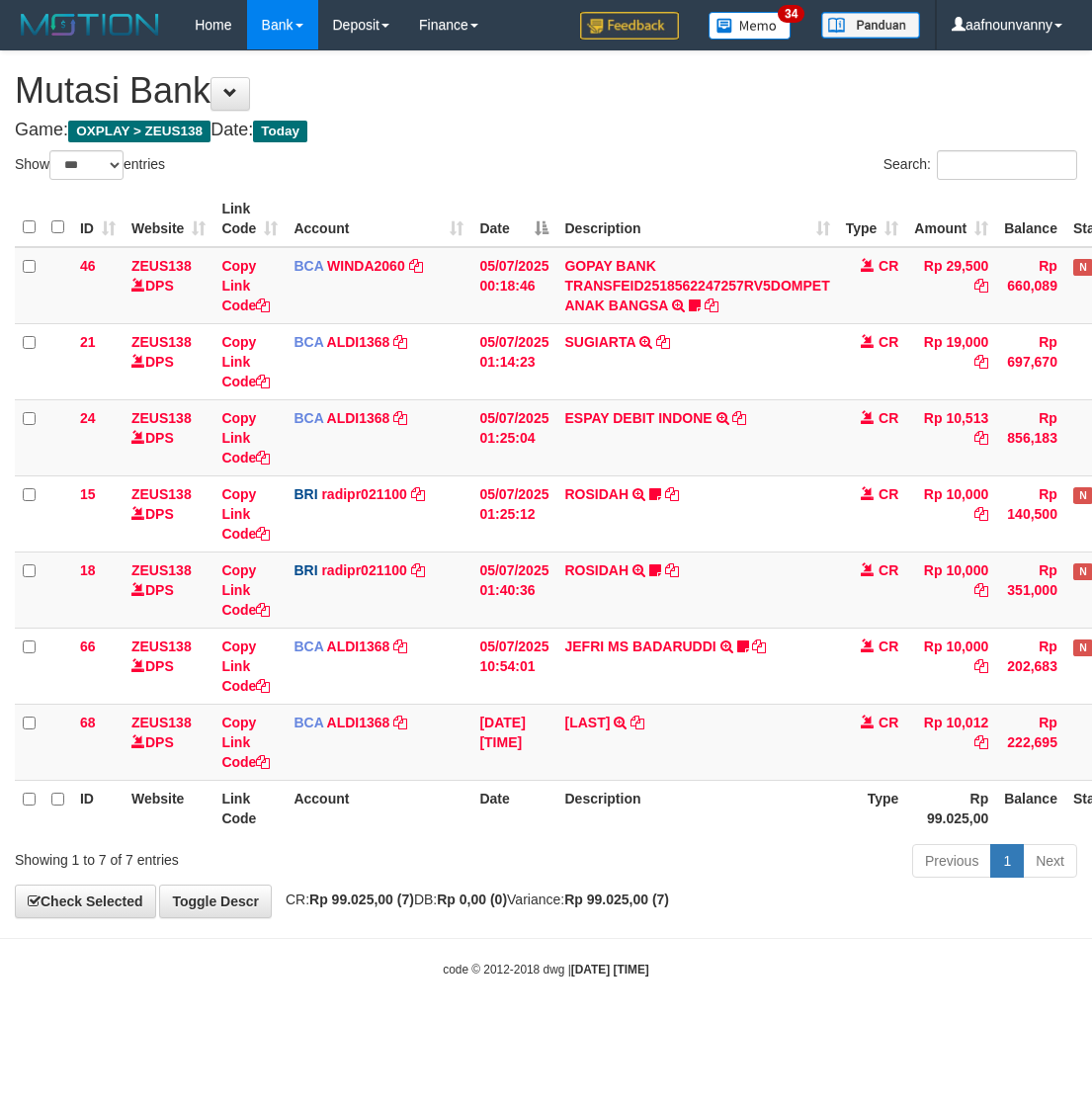 scroll, scrollTop: 0, scrollLeft: 15, axis: horizontal 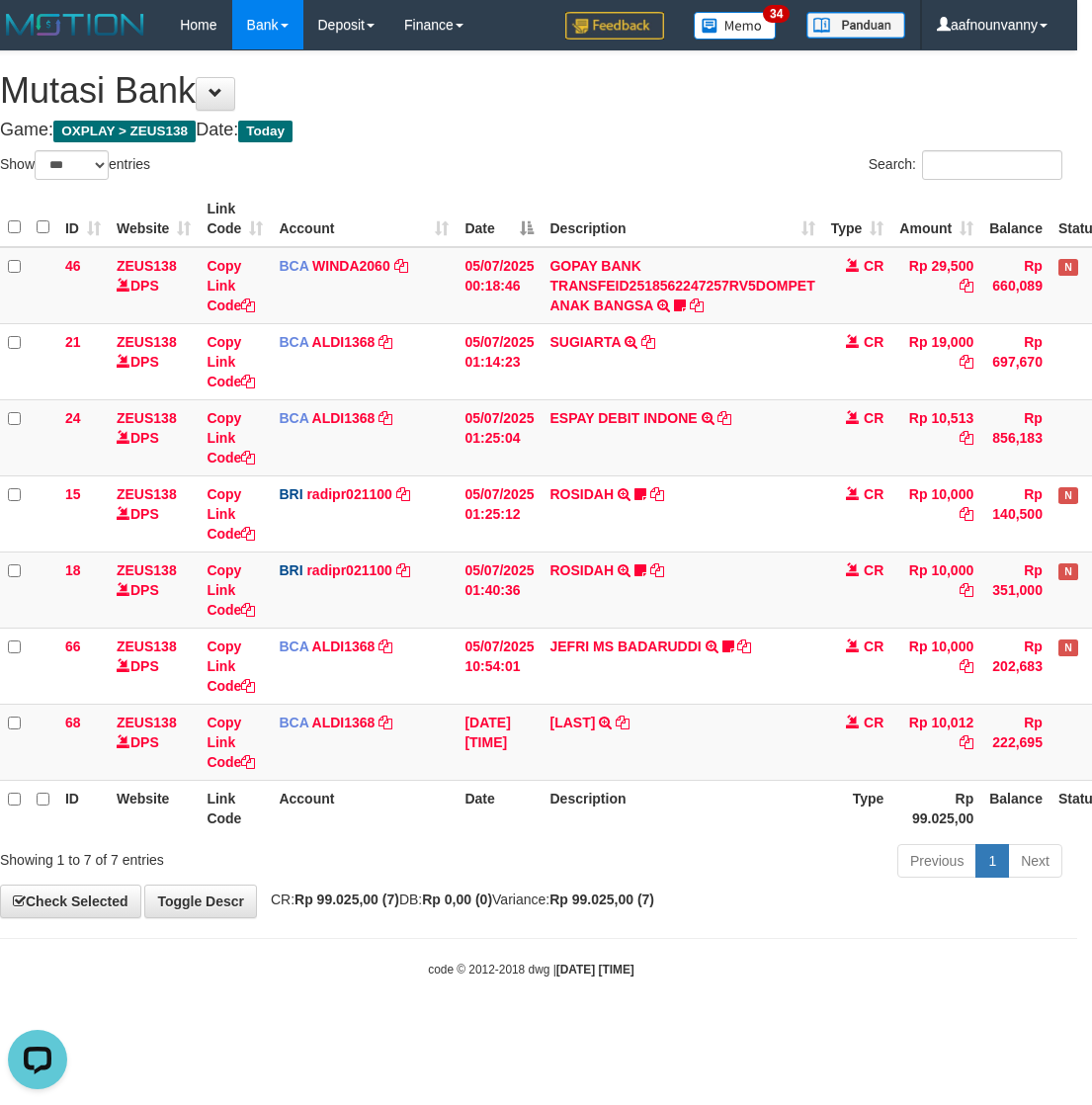 drag, startPoint x: 659, startPoint y: 907, endPoint x: 25, endPoint y: 799, distance: 643.133 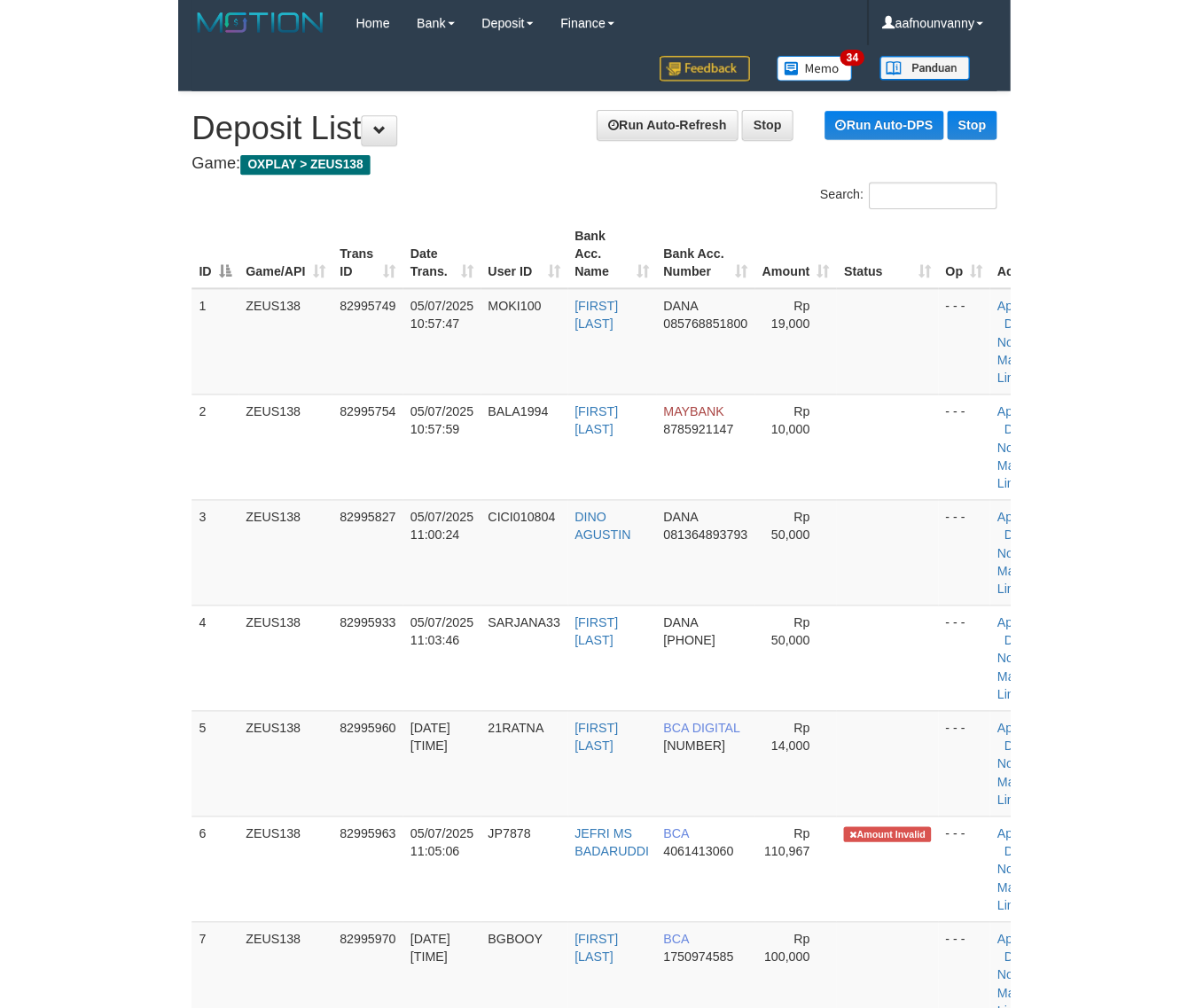 scroll, scrollTop: 233, scrollLeft: 0, axis: vertical 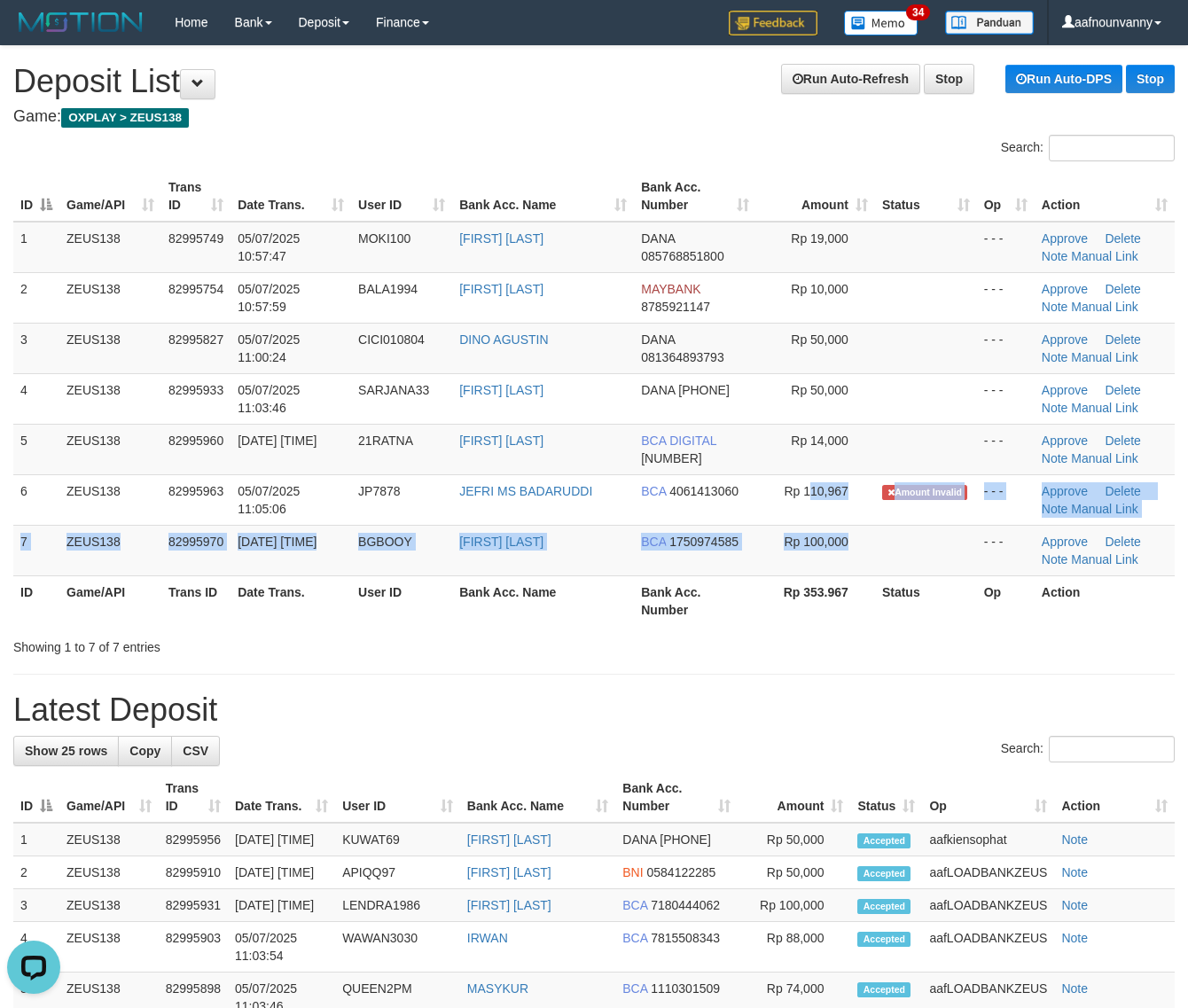 drag, startPoint x: 813, startPoint y: 511, endPoint x: 1052, endPoint y: 590, distance: 251.7181 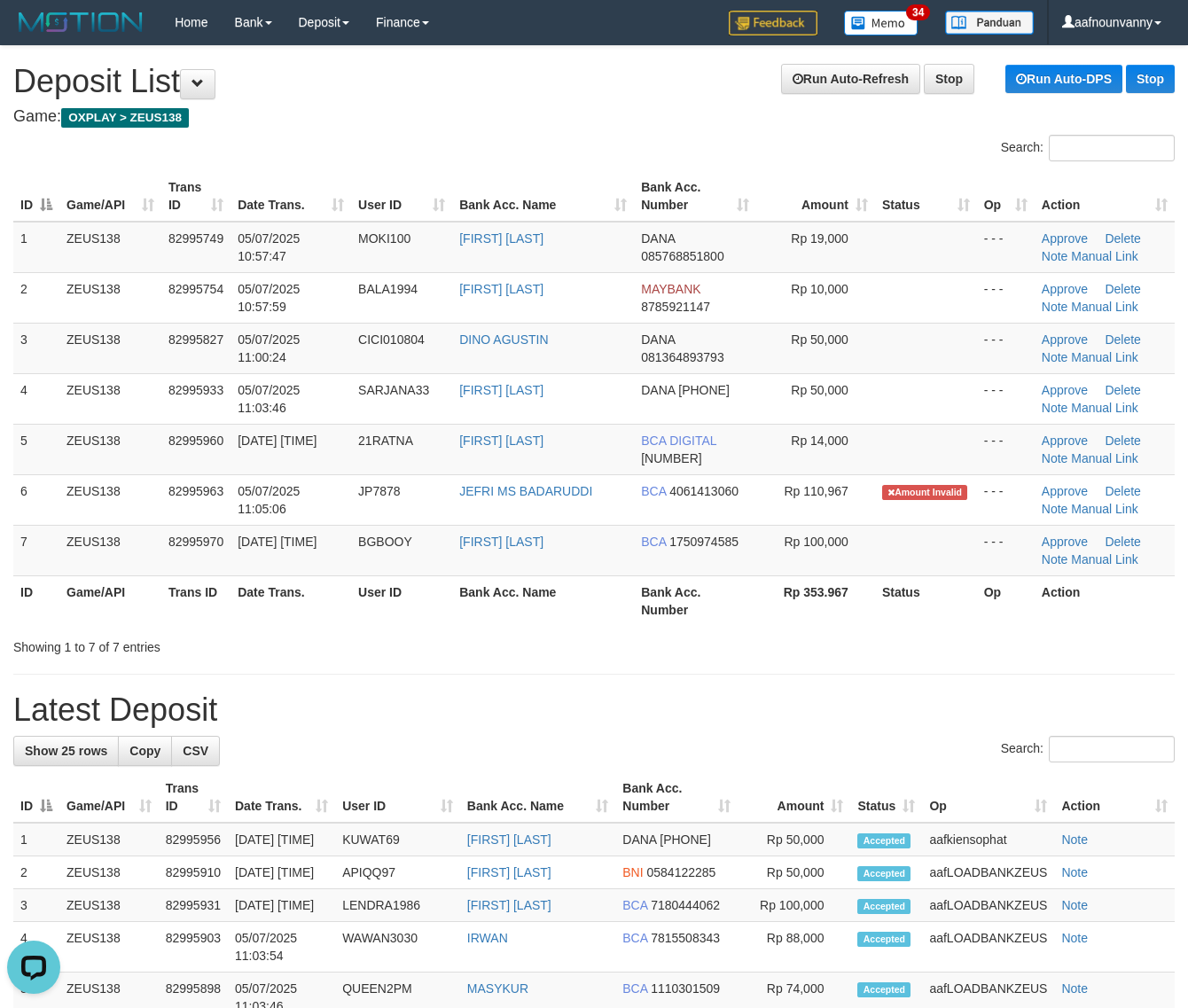 drag, startPoint x: 198, startPoint y: 515, endPoint x: 1188, endPoint y: 696, distance: 1006.41 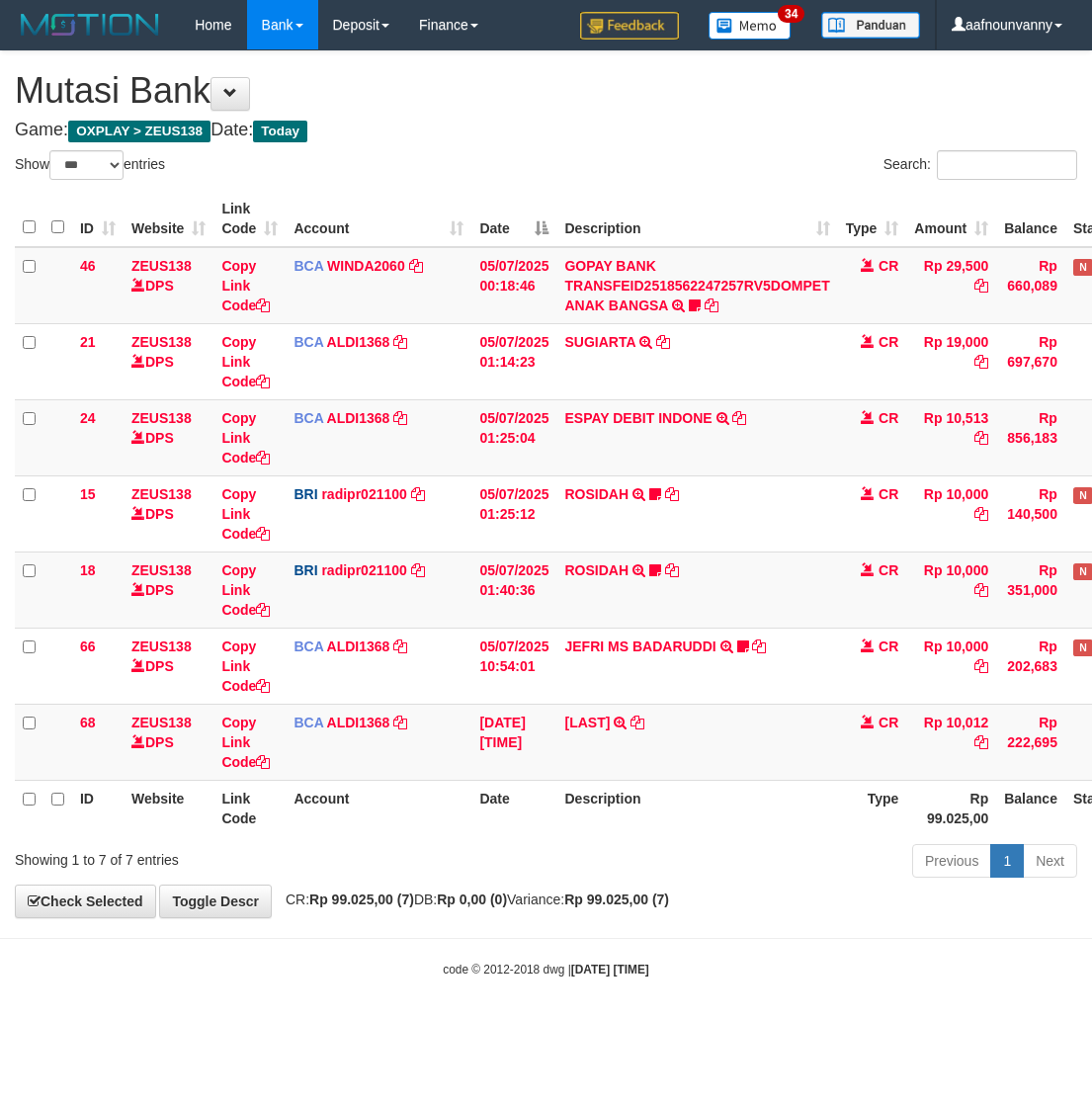 scroll, scrollTop: 0, scrollLeft: 15, axis: horizontal 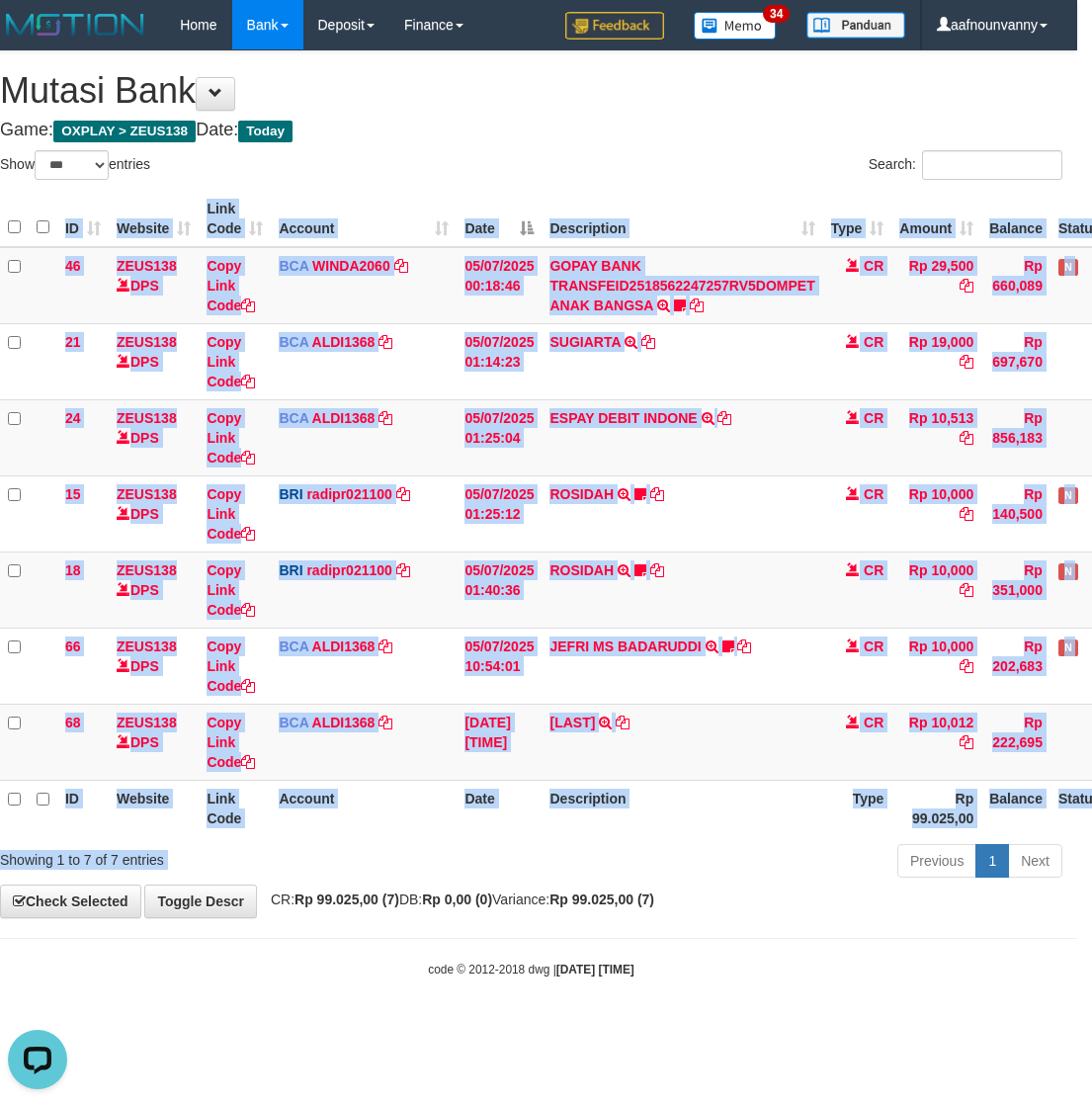 drag, startPoint x: 585, startPoint y: 847, endPoint x: 222, endPoint y: 798, distance: 366.29223 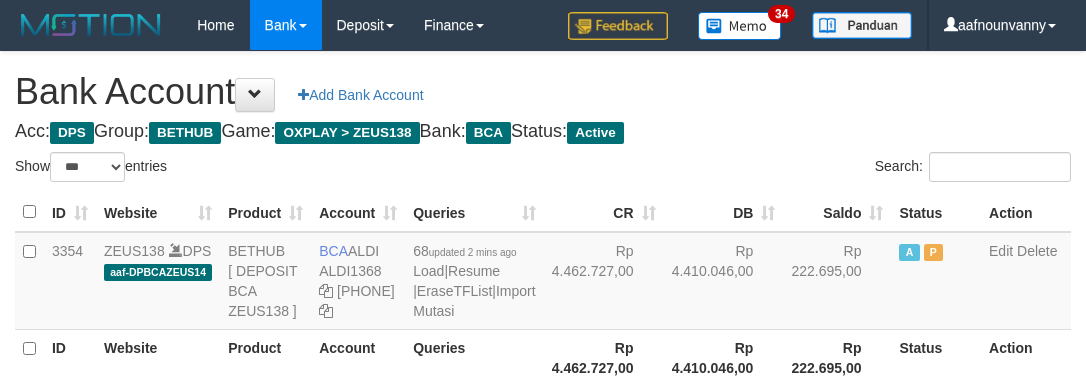 scroll, scrollTop: 227, scrollLeft: 0, axis: vertical 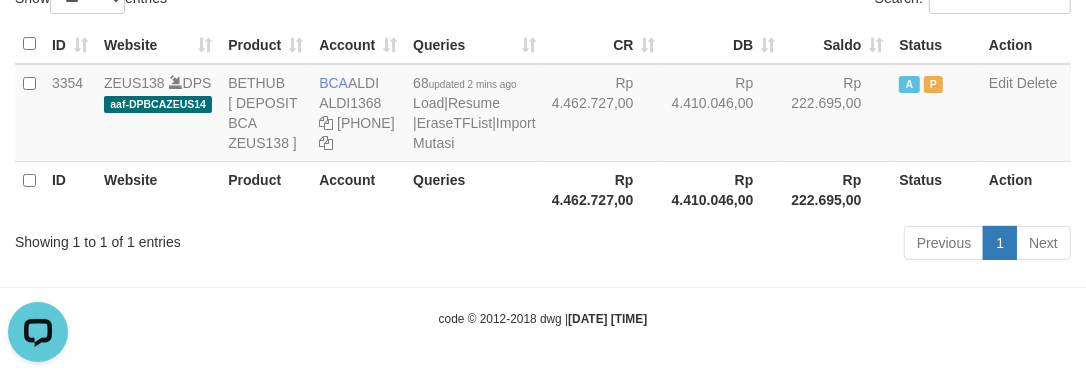 drag, startPoint x: 446, startPoint y: 233, endPoint x: 358, endPoint y: 308, distance: 115.62439 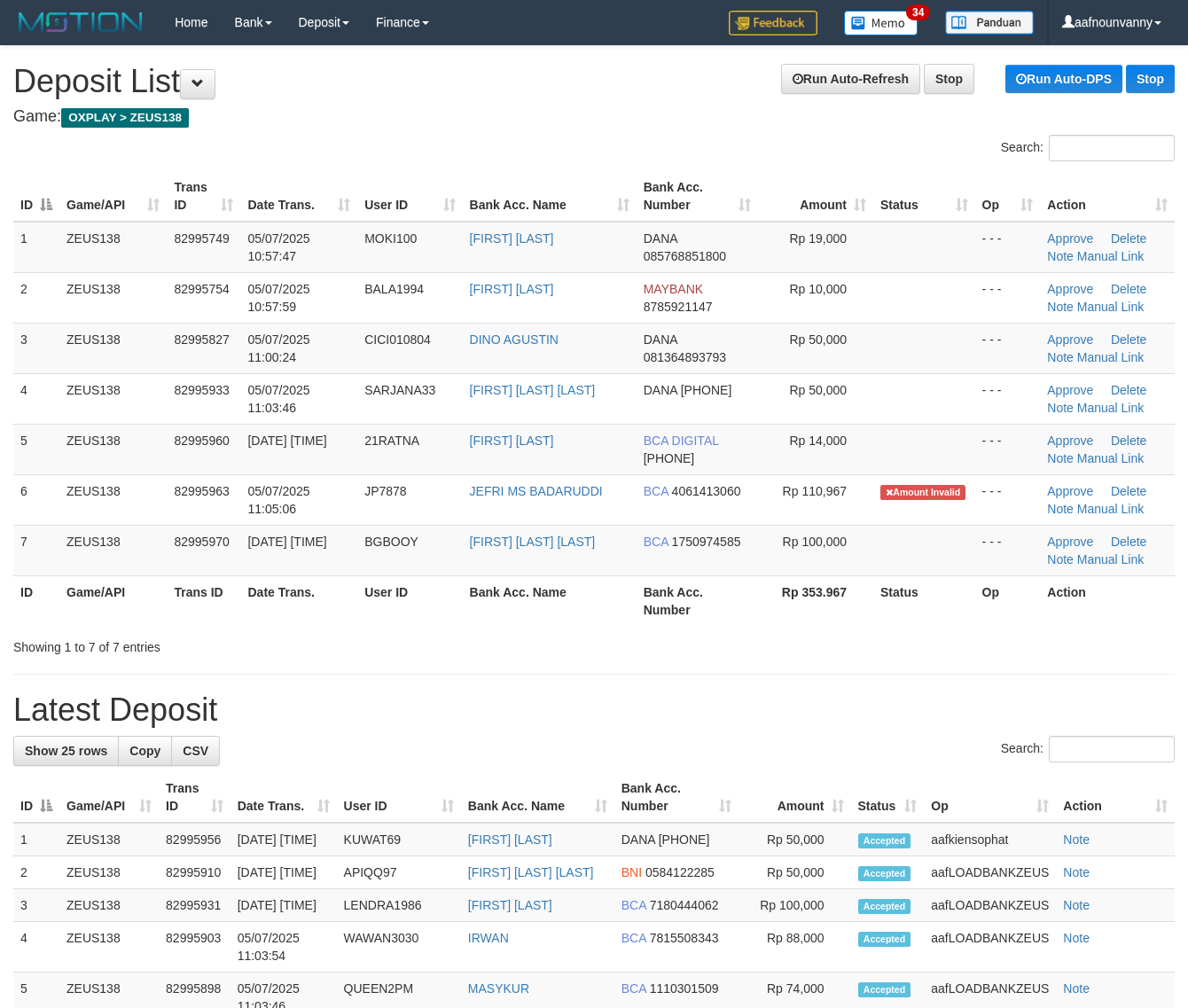 scroll, scrollTop: 0, scrollLeft: 0, axis: both 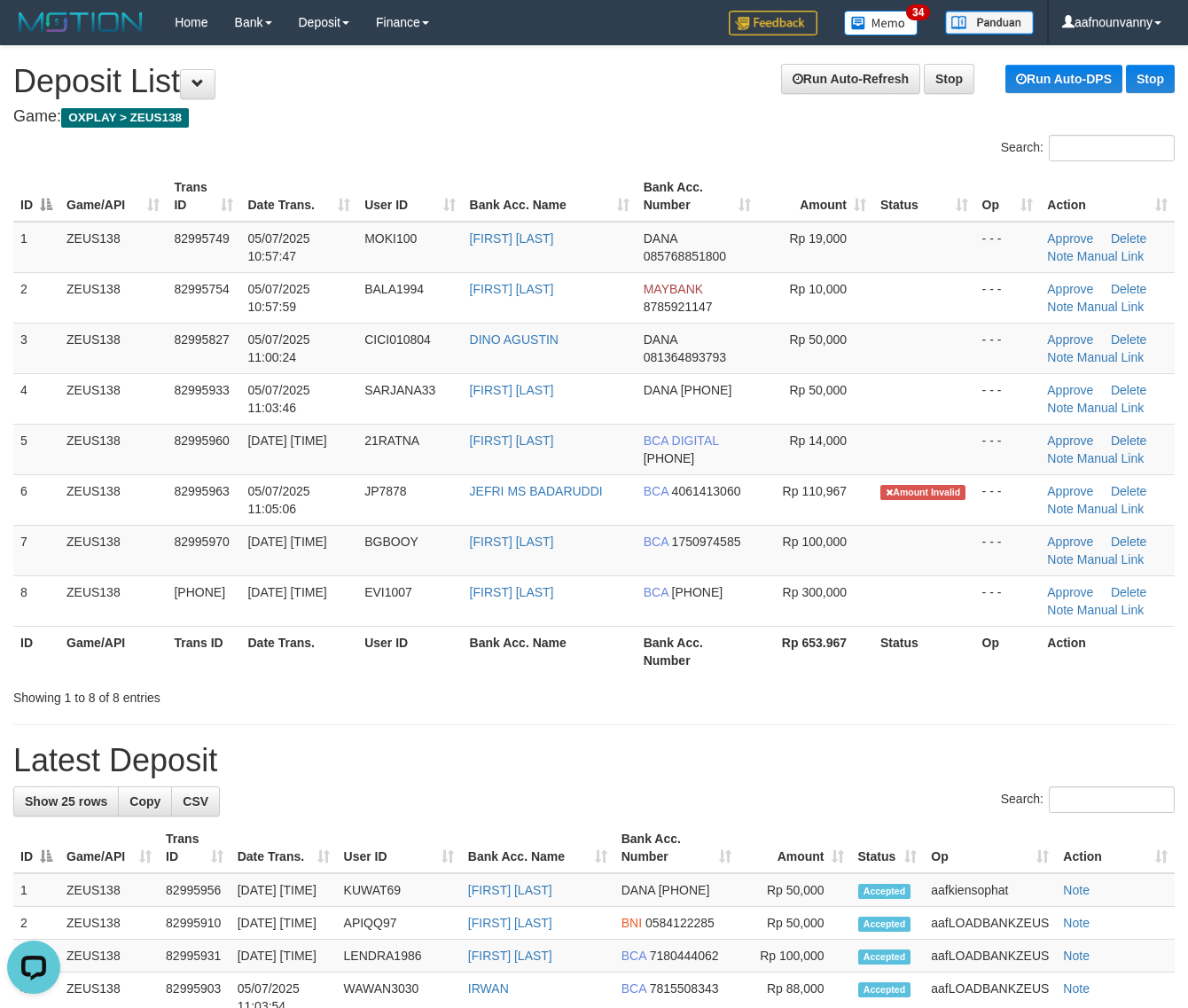 click on "**********" at bounding box center [594, 1124] 